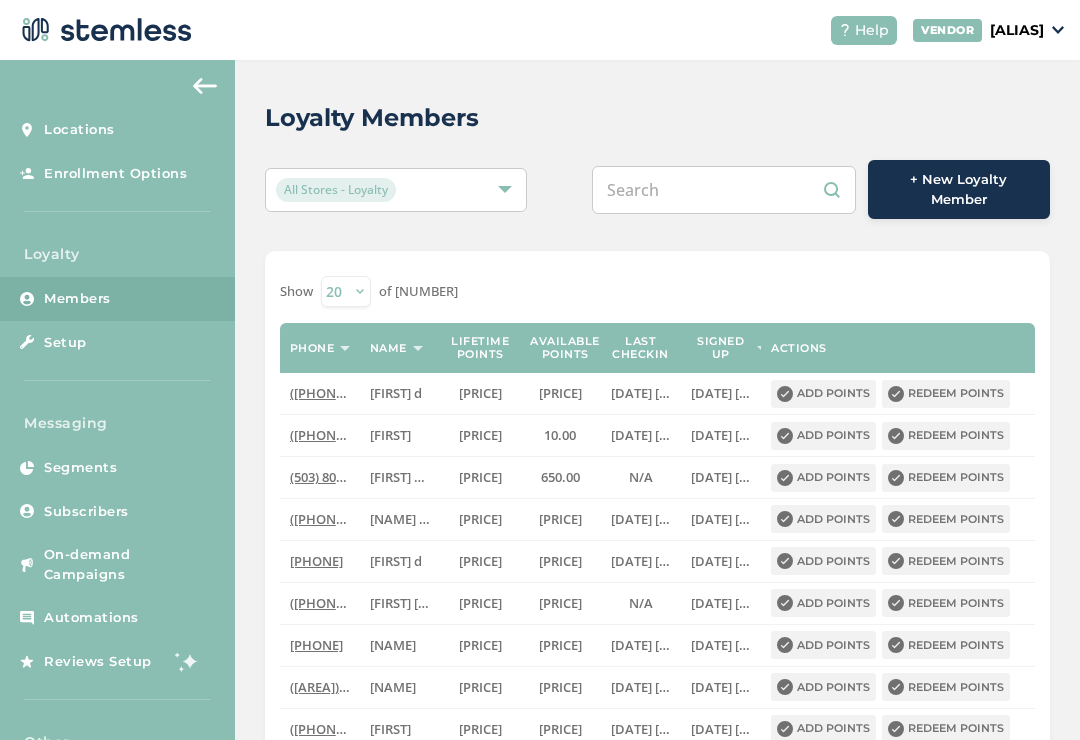 scroll, scrollTop: 0, scrollLeft: 0, axis: both 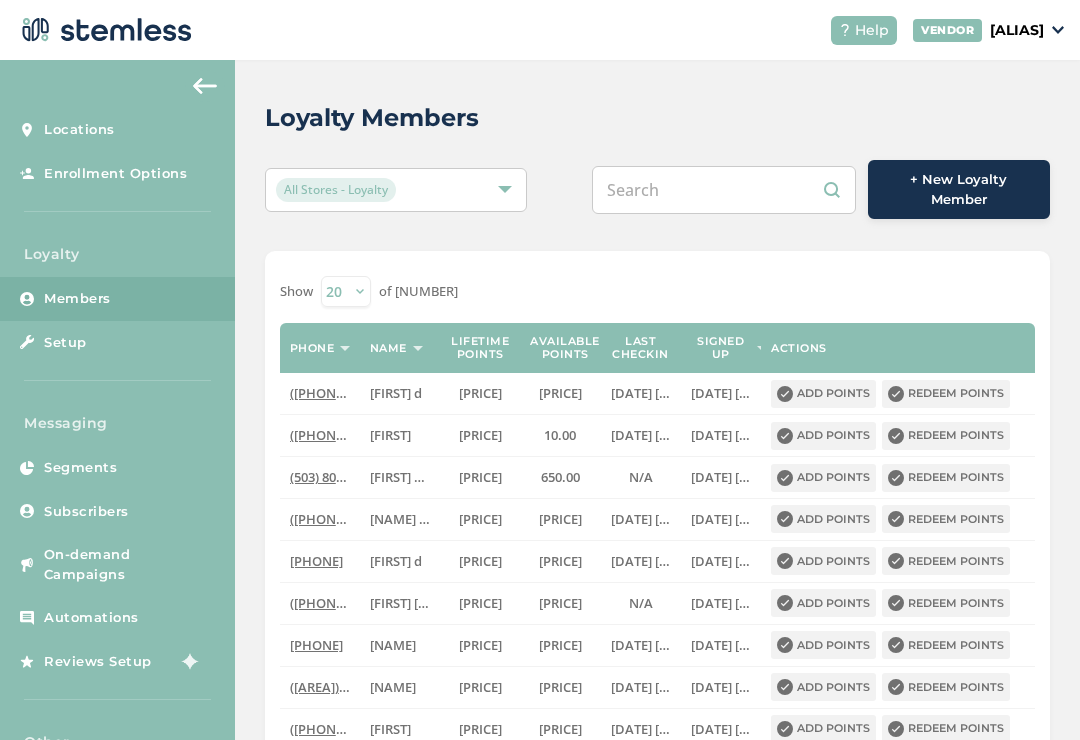 click at bounding box center [724, 190] 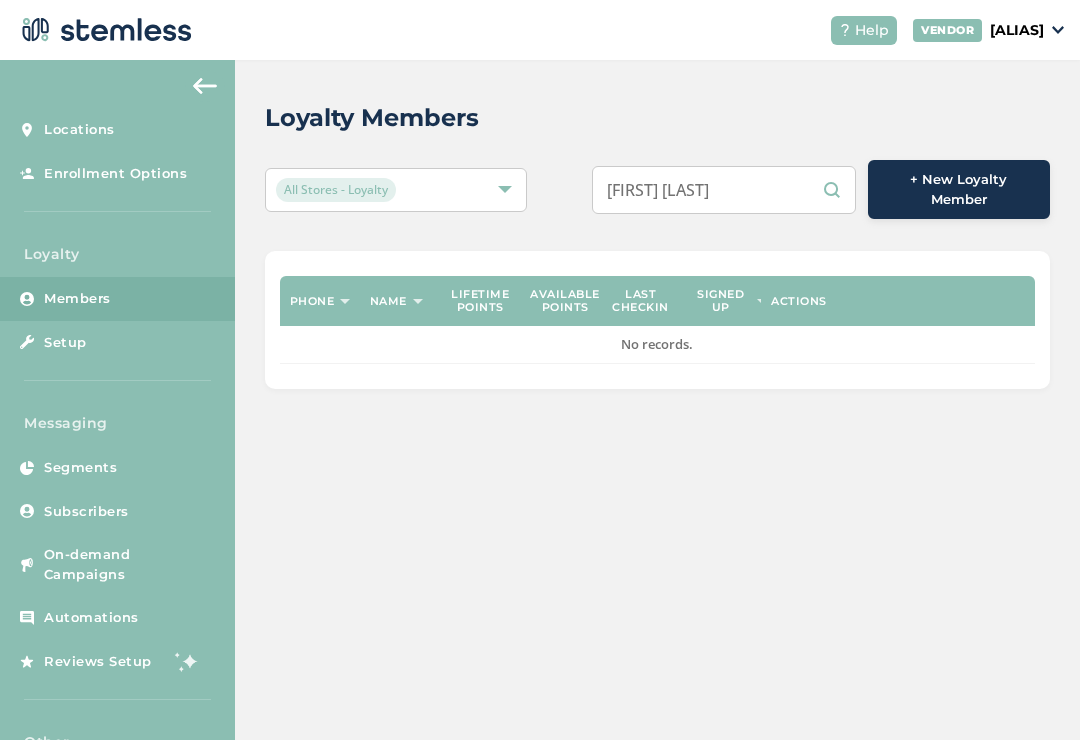 scroll, scrollTop: 0, scrollLeft: 0, axis: both 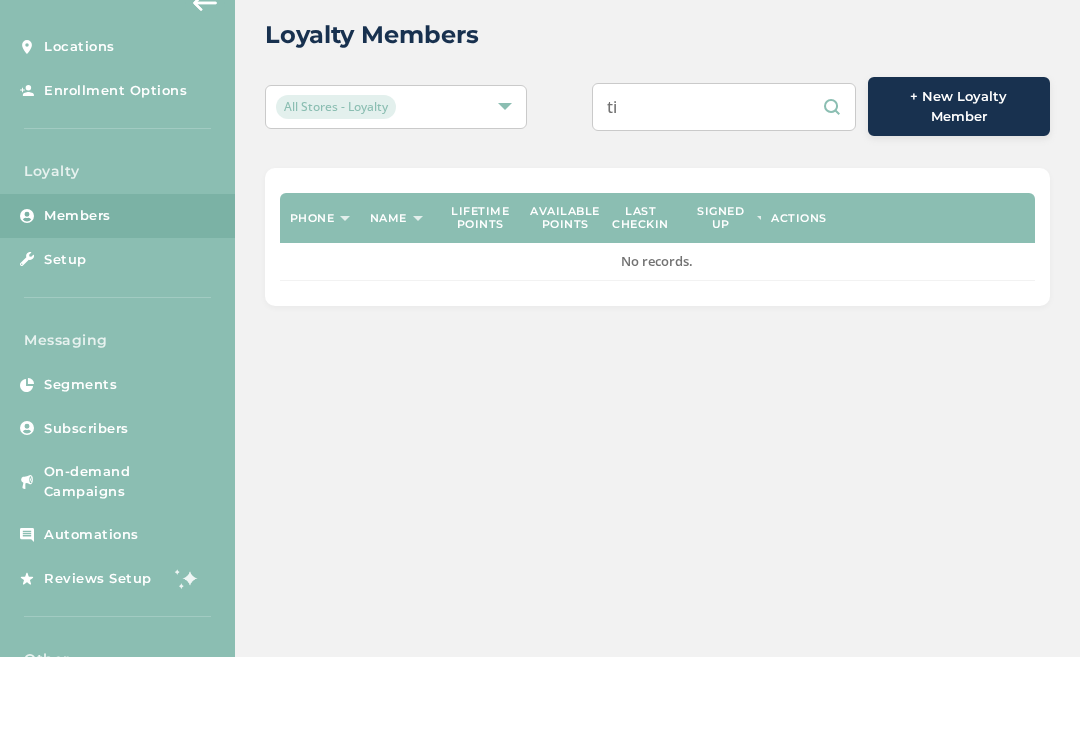 type on "t" 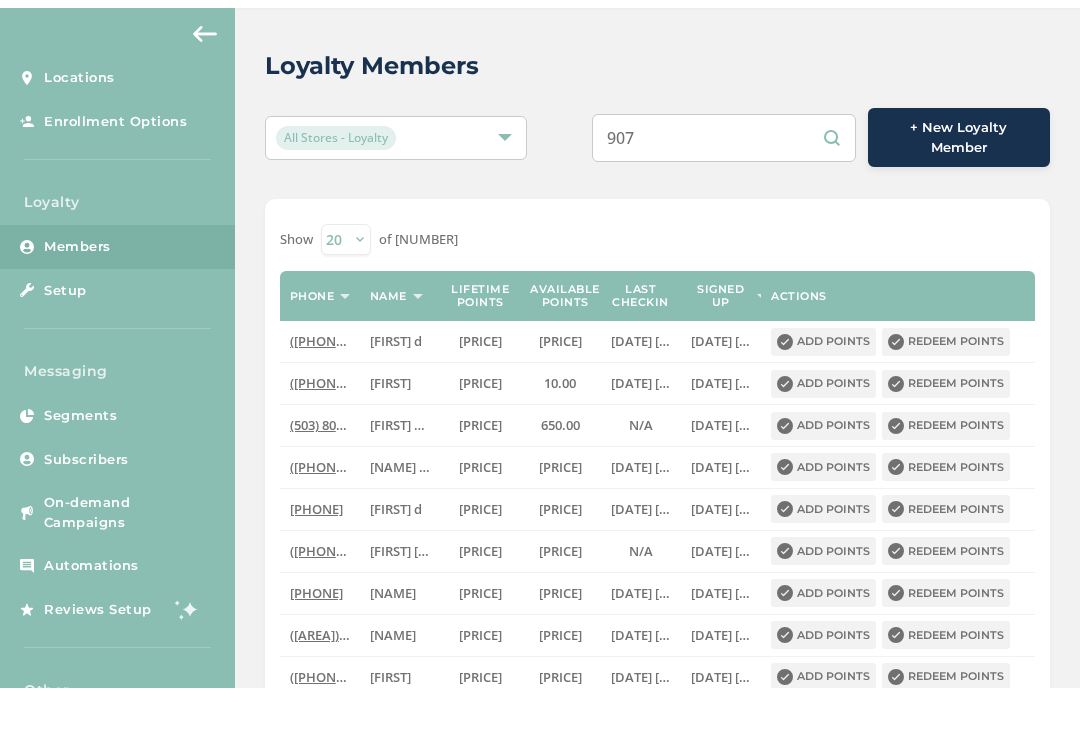 scroll, scrollTop: 0, scrollLeft: 0, axis: both 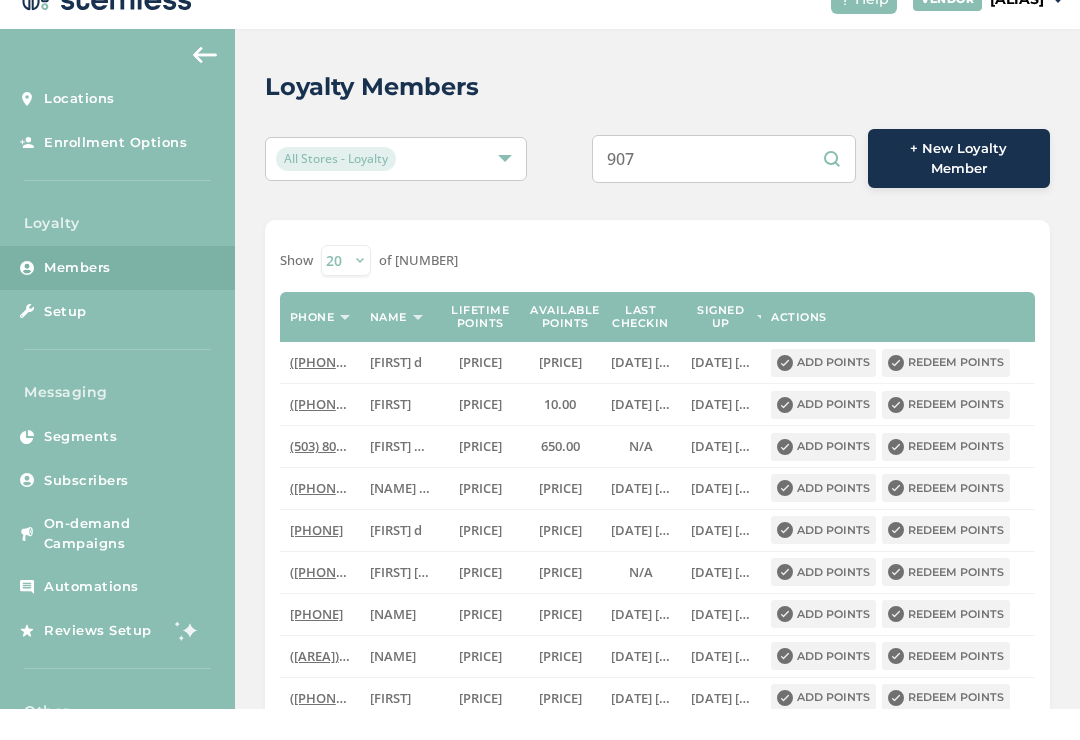 click on "907" at bounding box center [724, 190] 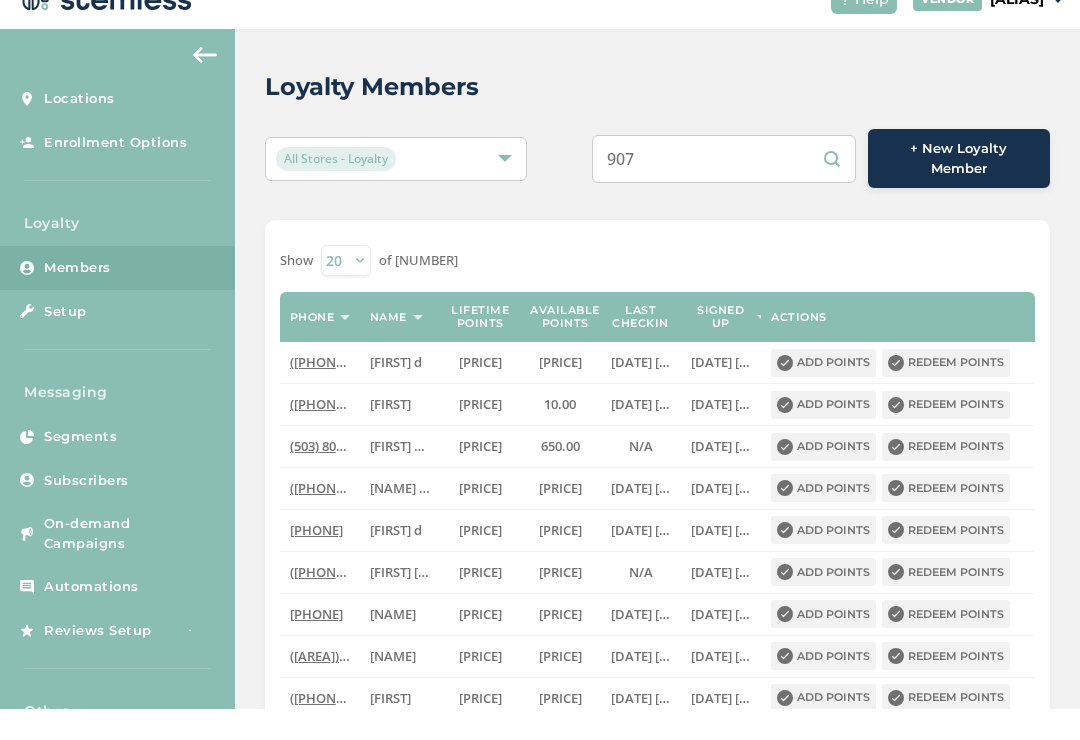 paste on "([AREA]) [PHONE]-[PHONE]" 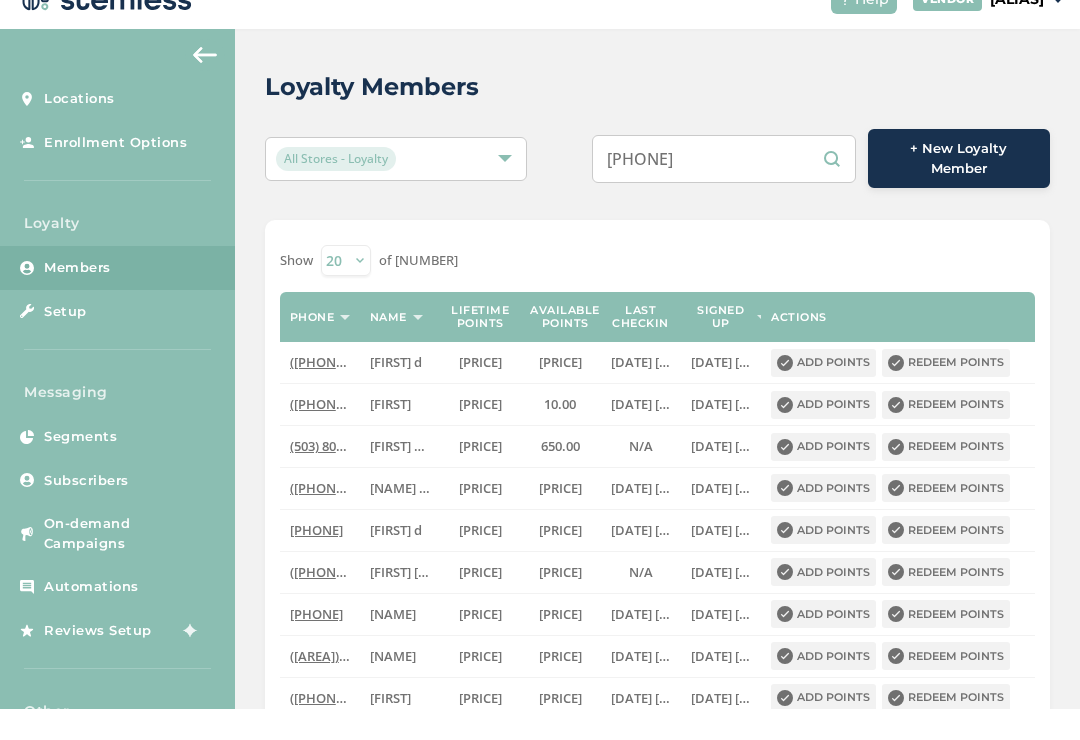 click on "[PHONE]" at bounding box center (724, 190) 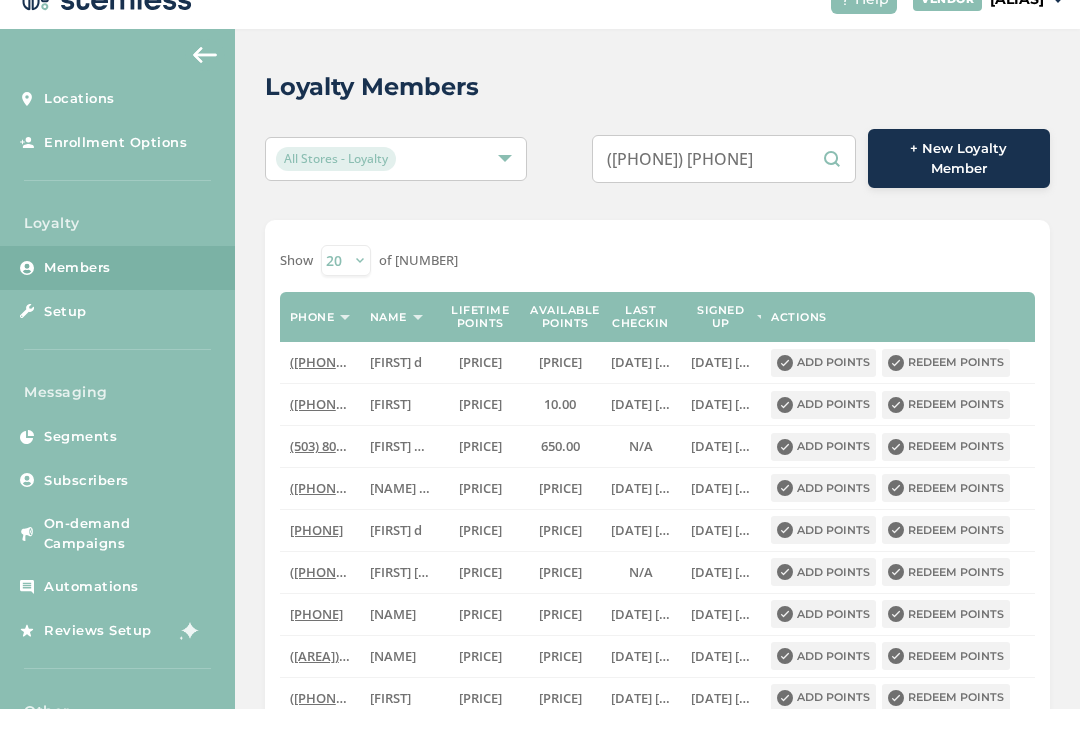 click on "([PHONE]) [PHONE]" at bounding box center (724, 190) 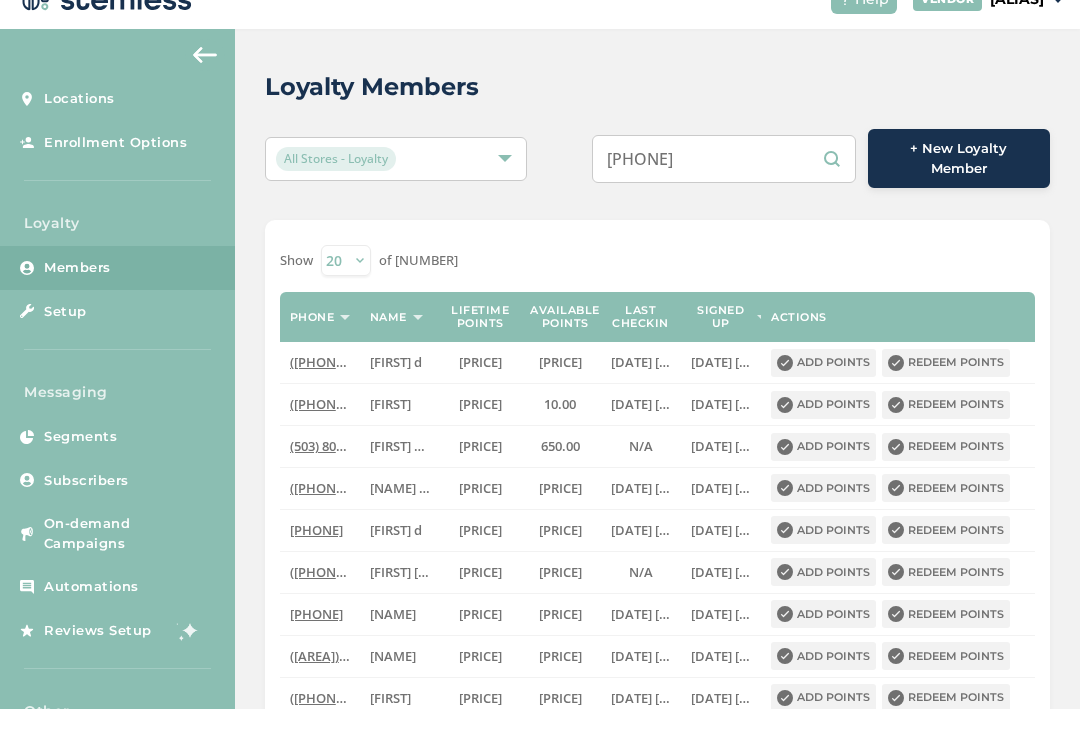 click on "[PHONE]" at bounding box center (724, 190) 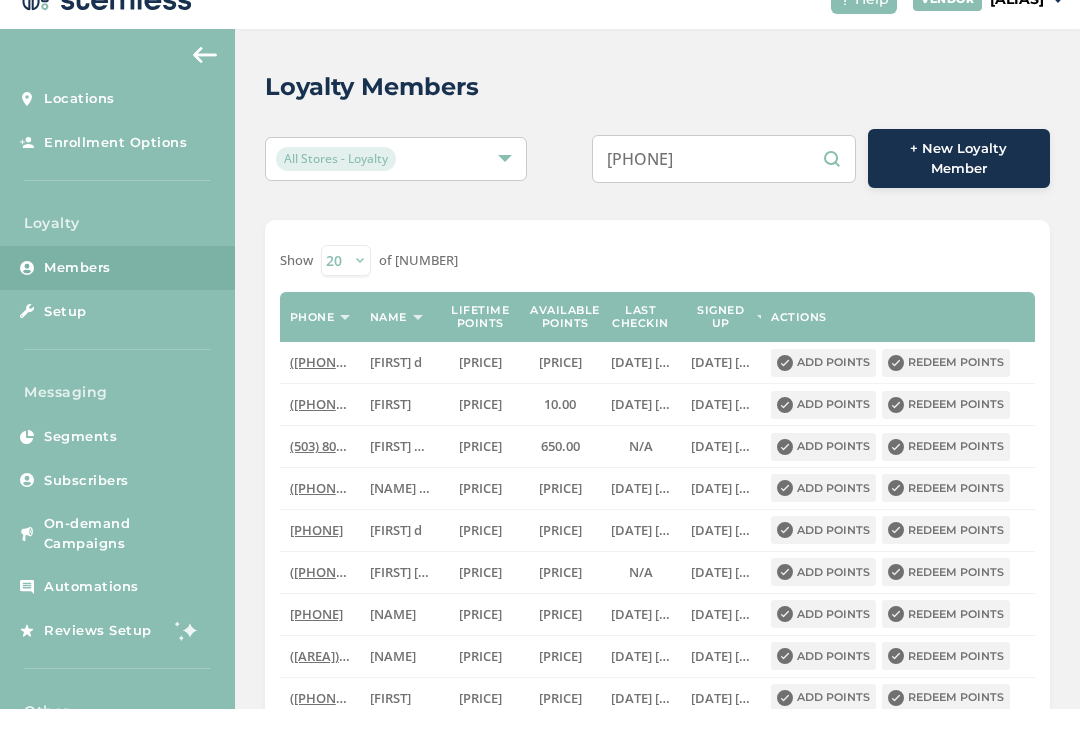 type on "[PHONE]" 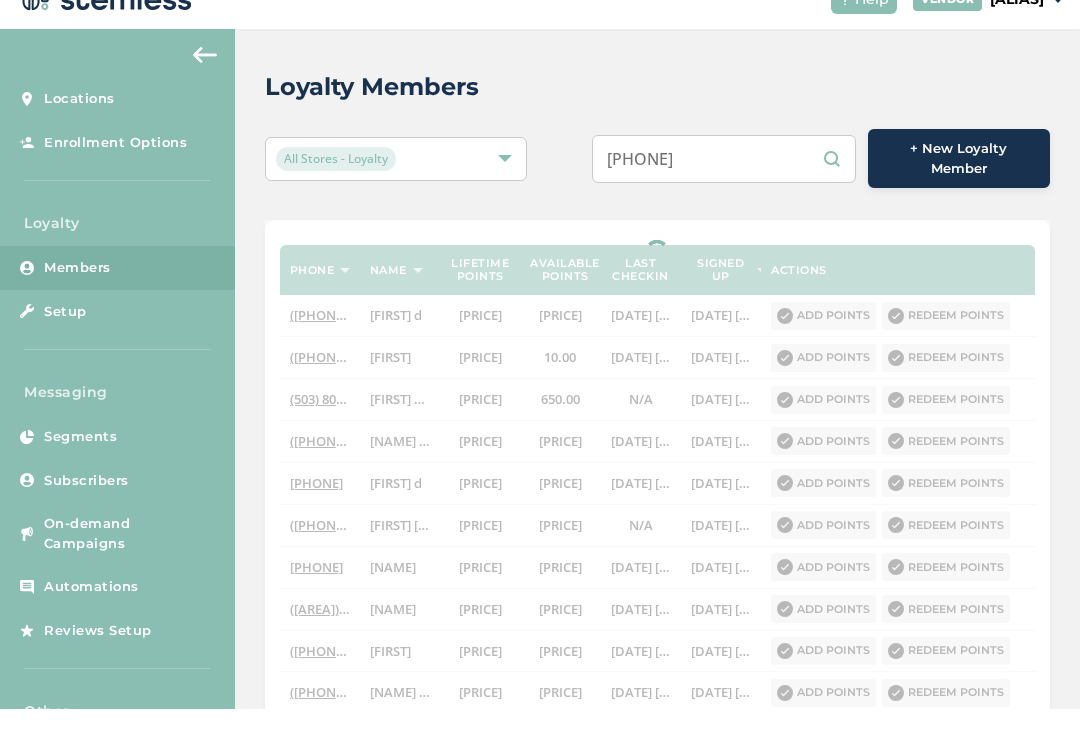 scroll, scrollTop: 0, scrollLeft: 0, axis: both 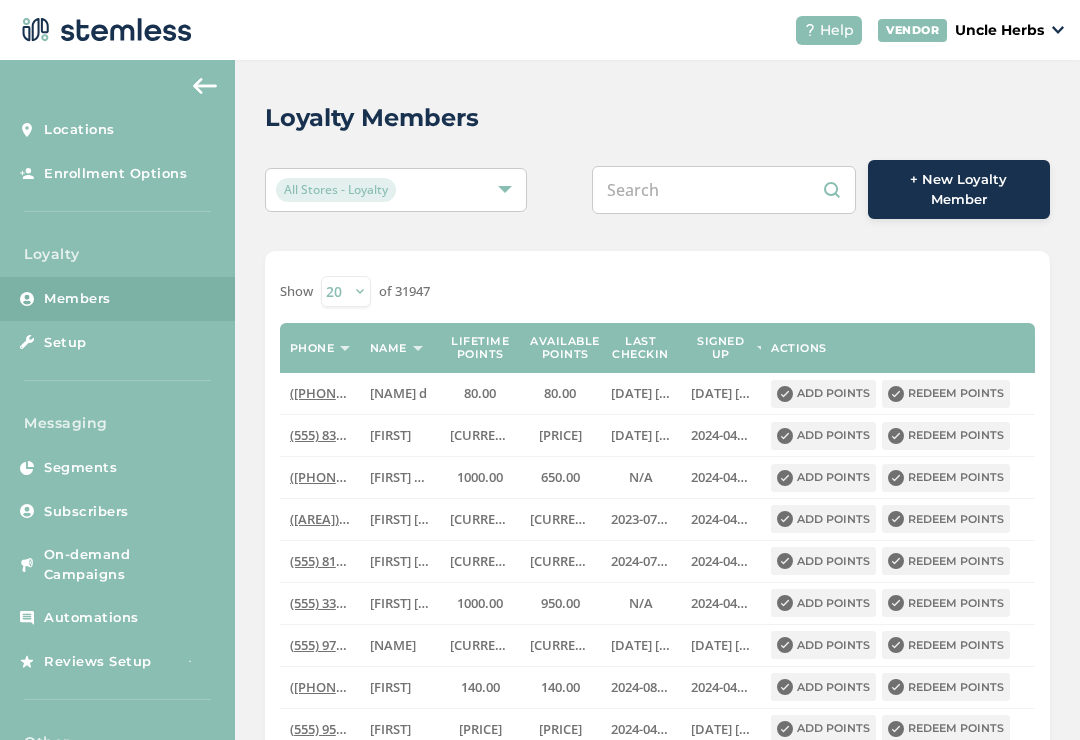 click at bounding box center (724, 190) 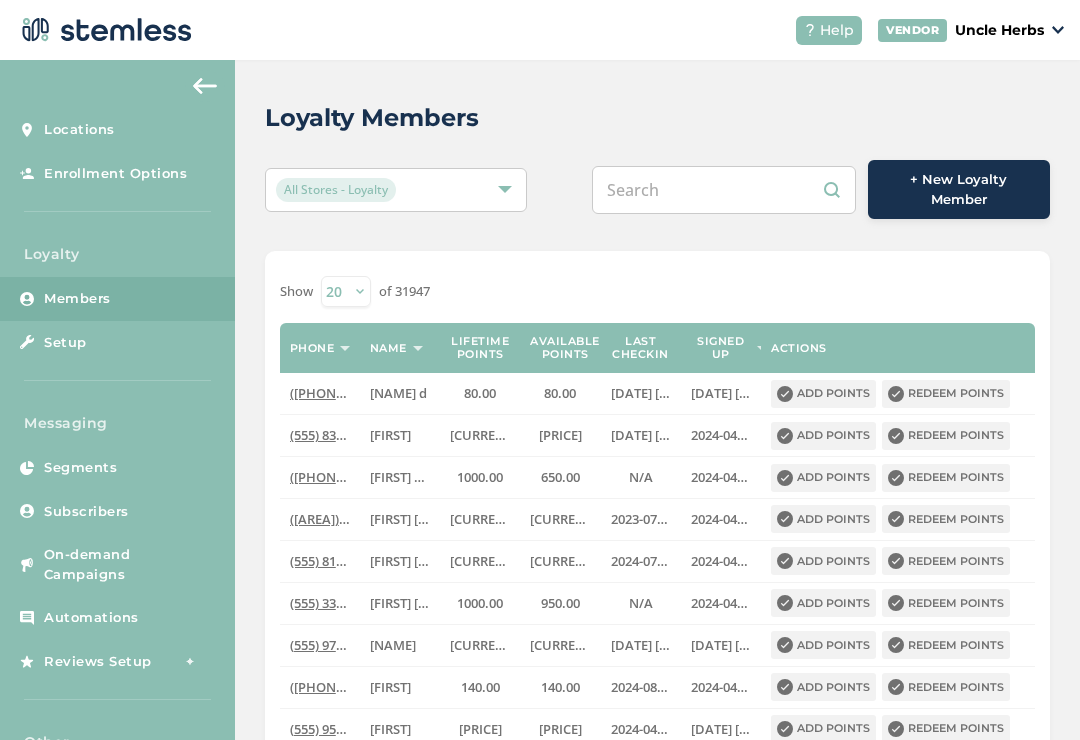 click at bounding box center (724, 190) 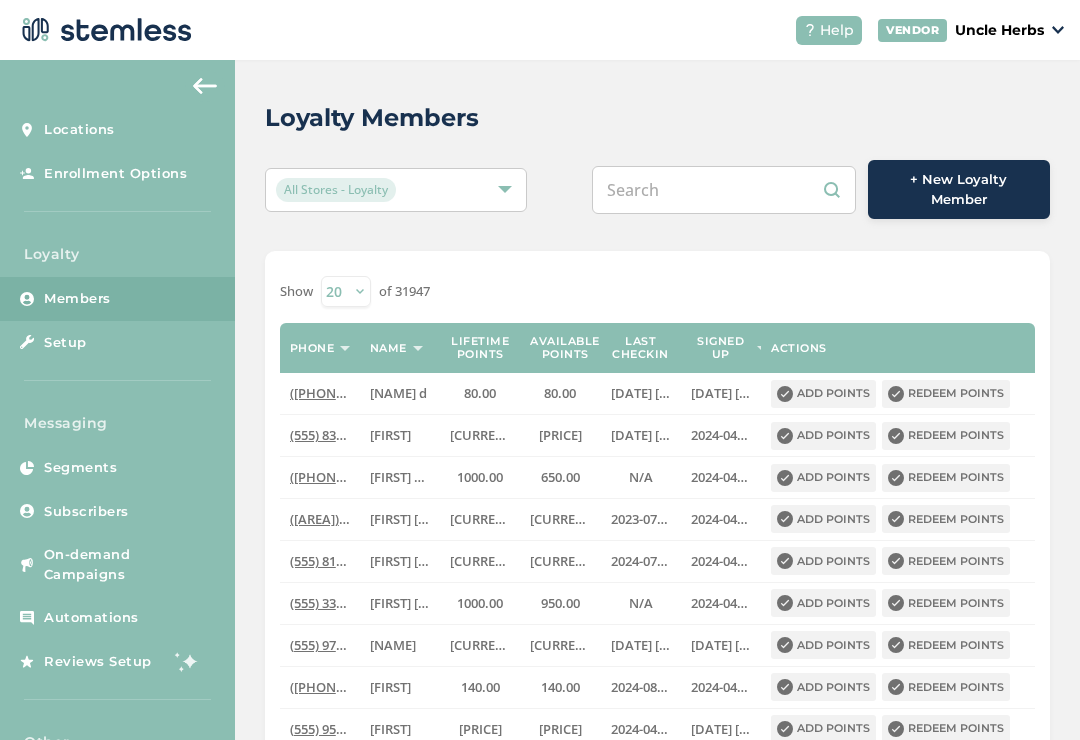 paste on "([AREA]) [PHONE]-[PHONE]" 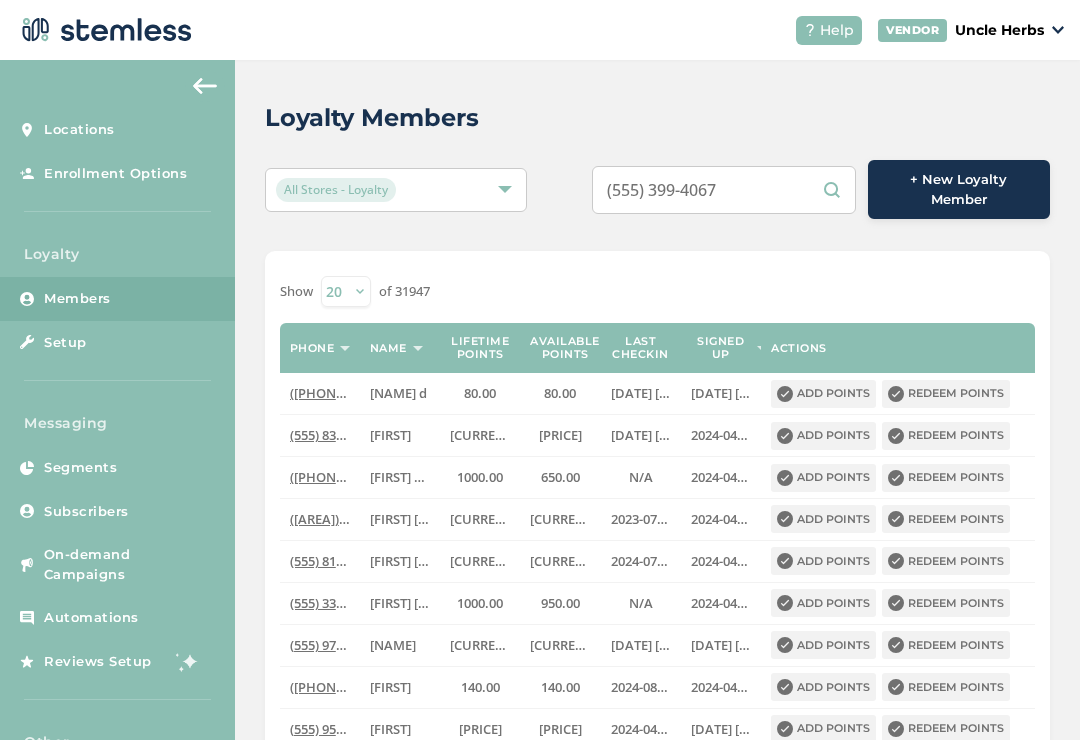 click on "([AREA]) [PHONE]-[PHONE]" at bounding box center [724, 190] 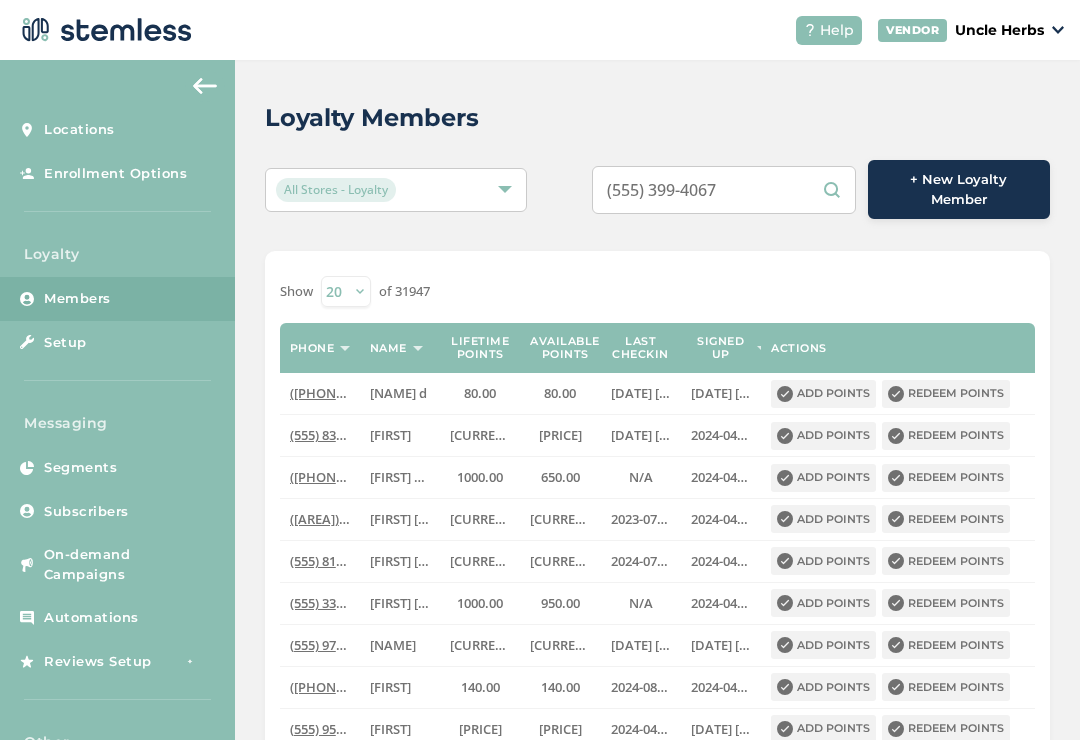 click on "([AREA]) [PHONE]-[PHONE]" at bounding box center [724, 190] 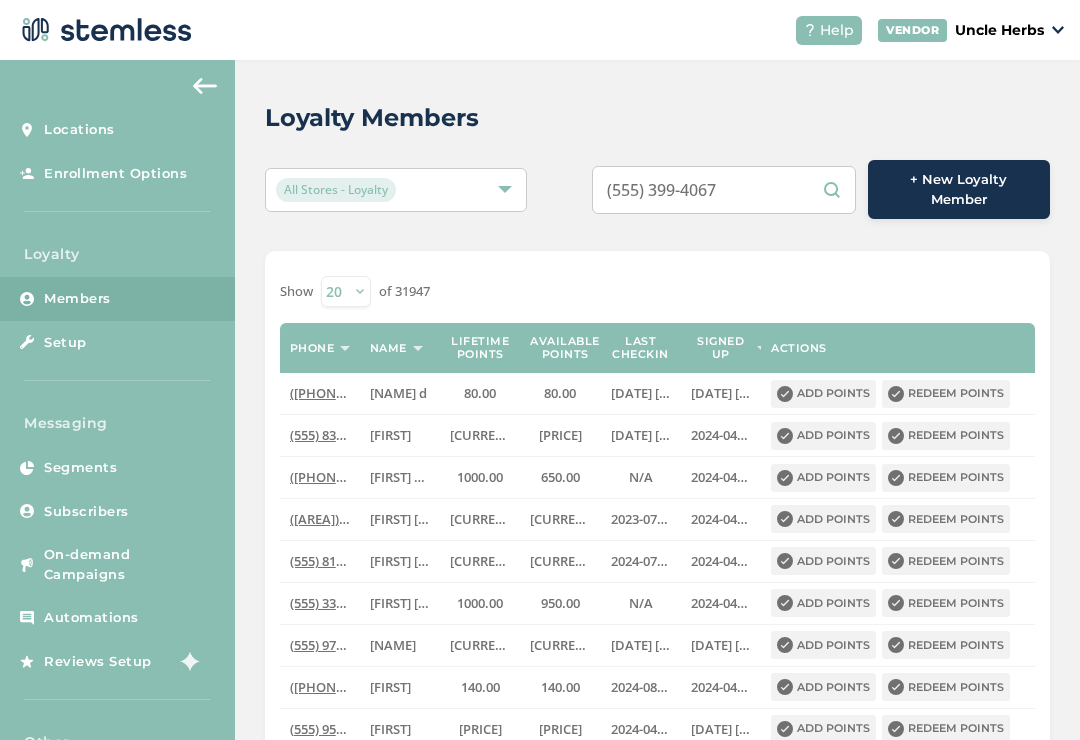click on "([AREA]) [PHONE]-[PHONE]" at bounding box center (724, 190) 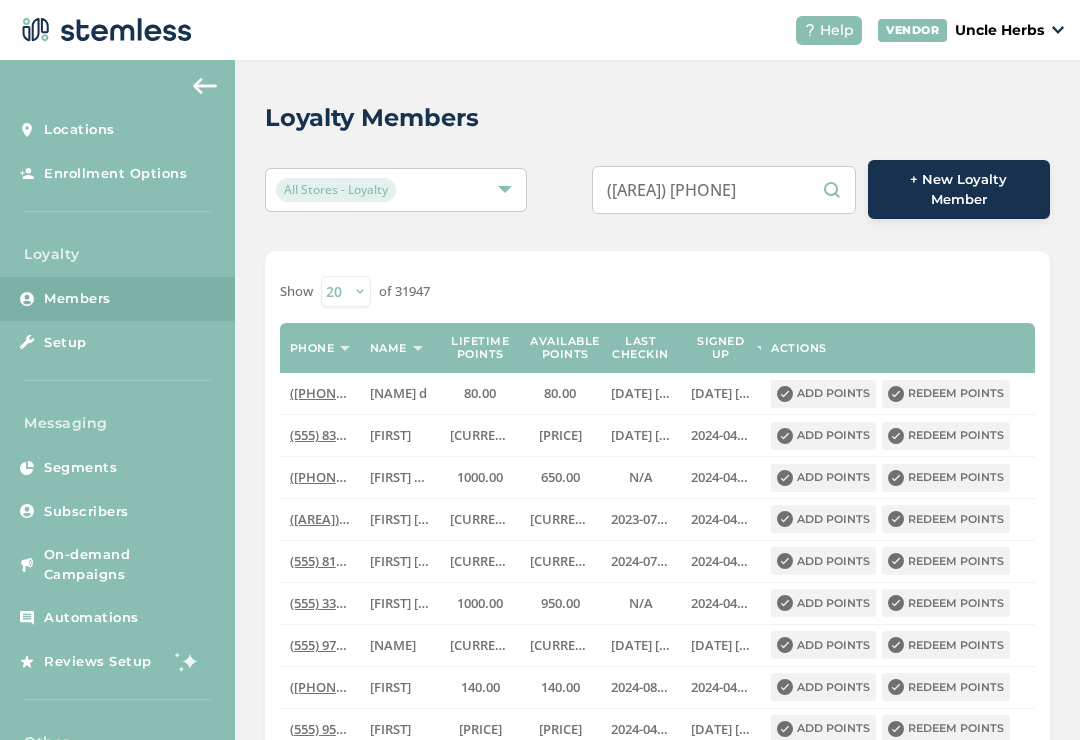 click on "(907) 3994067" at bounding box center (724, 190) 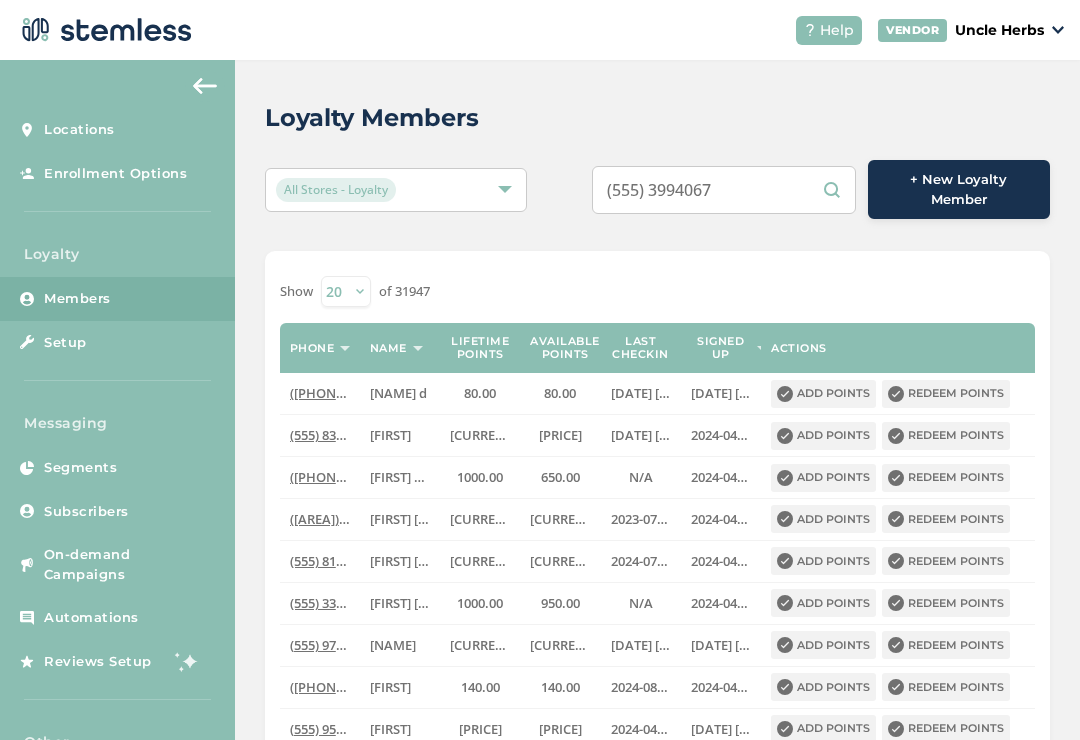 click on "(907 3994067" at bounding box center (724, 190) 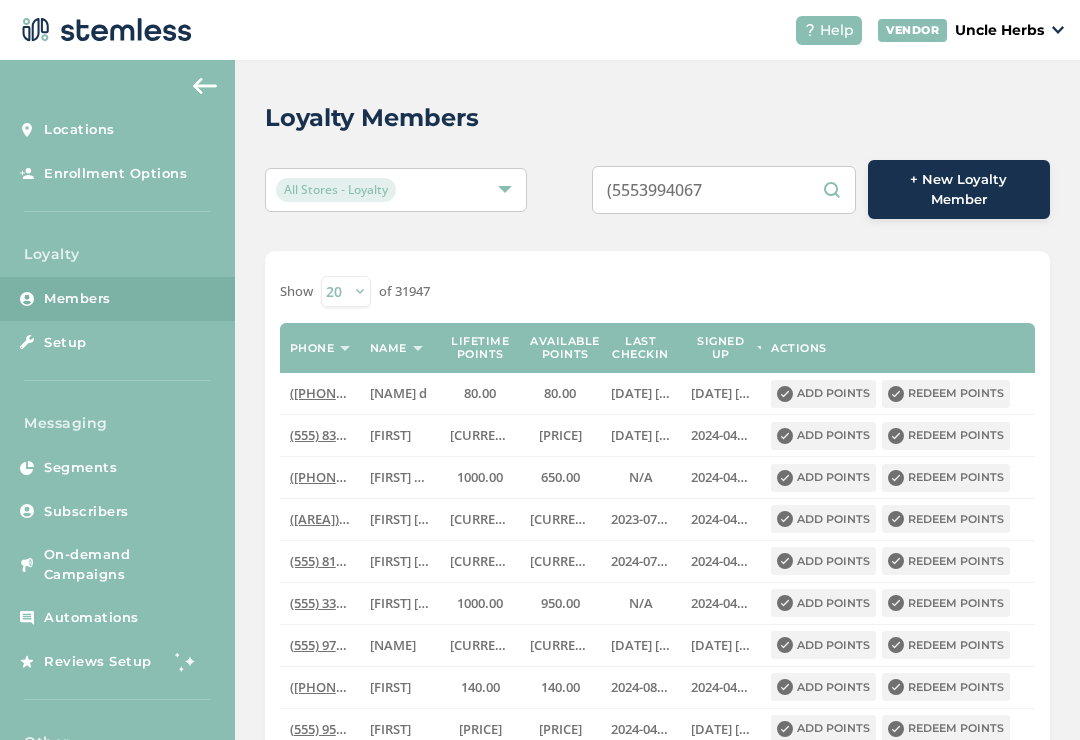 click on "(9073994067" at bounding box center (724, 190) 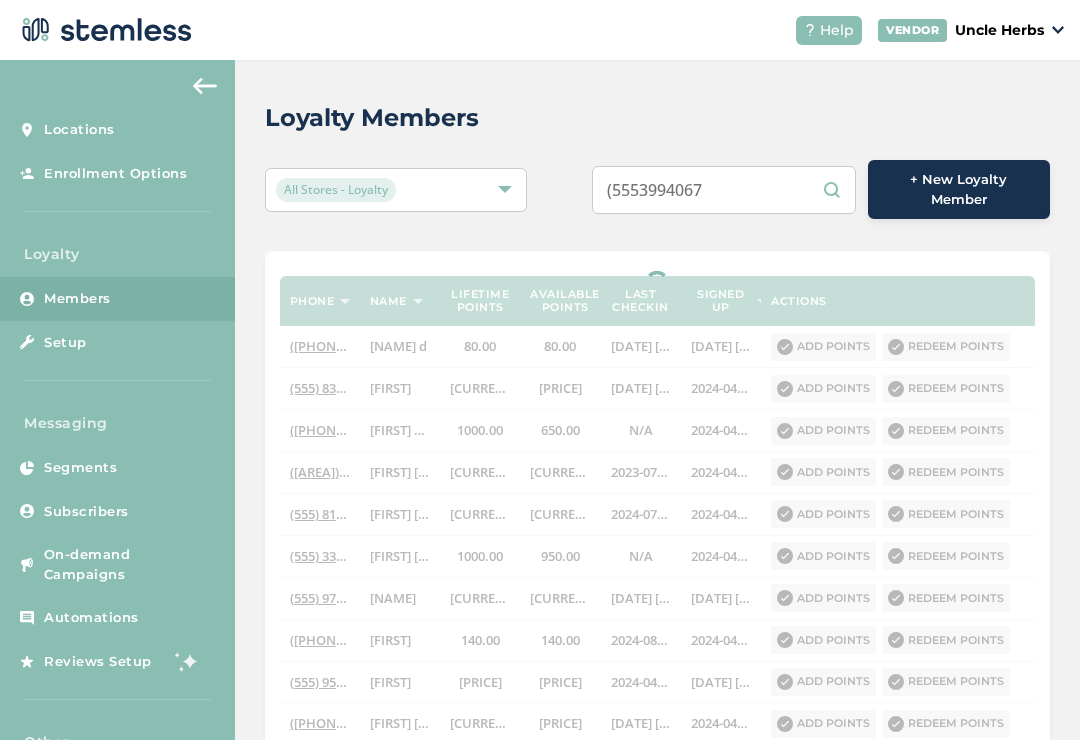 click on "(9073994067" at bounding box center [724, 190] 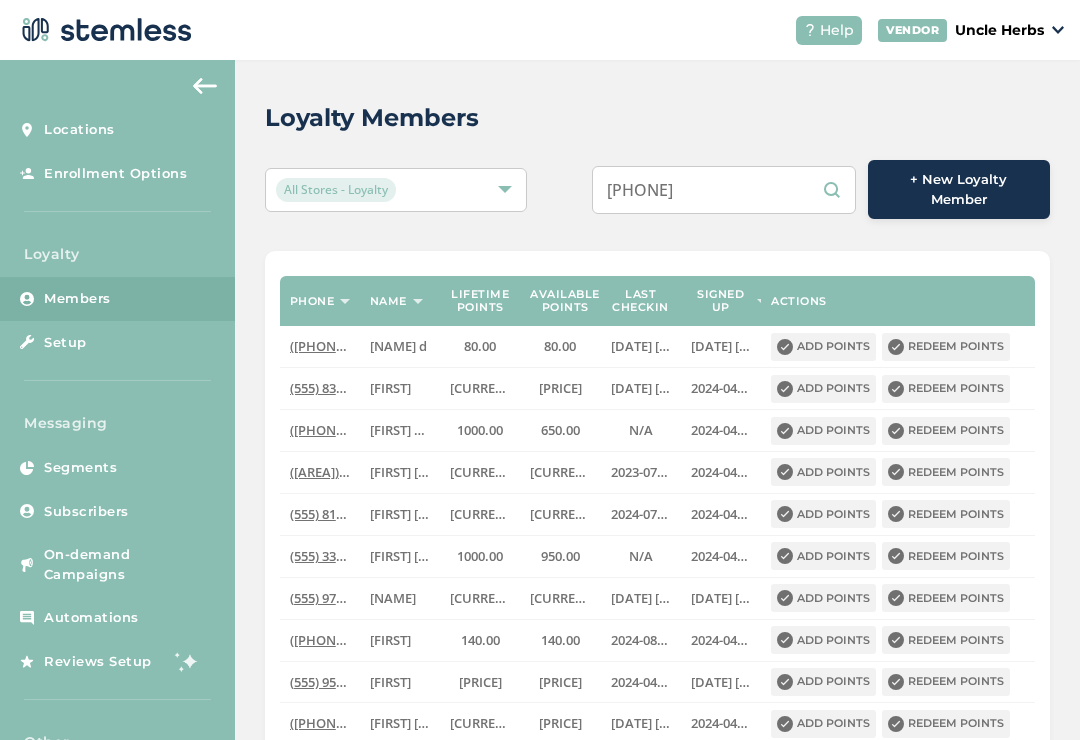 scroll, scrollTop: 0, scrollLeft: 0, axis: both 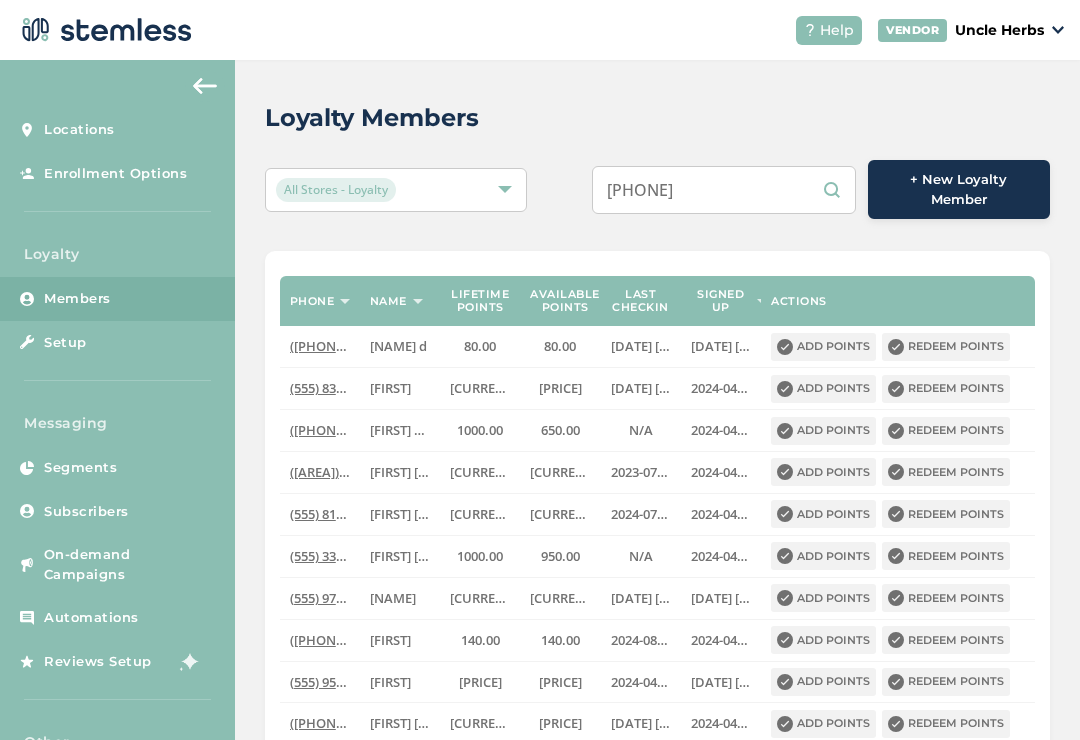 click on "[PHONE]" at bounding box center [724, 190] 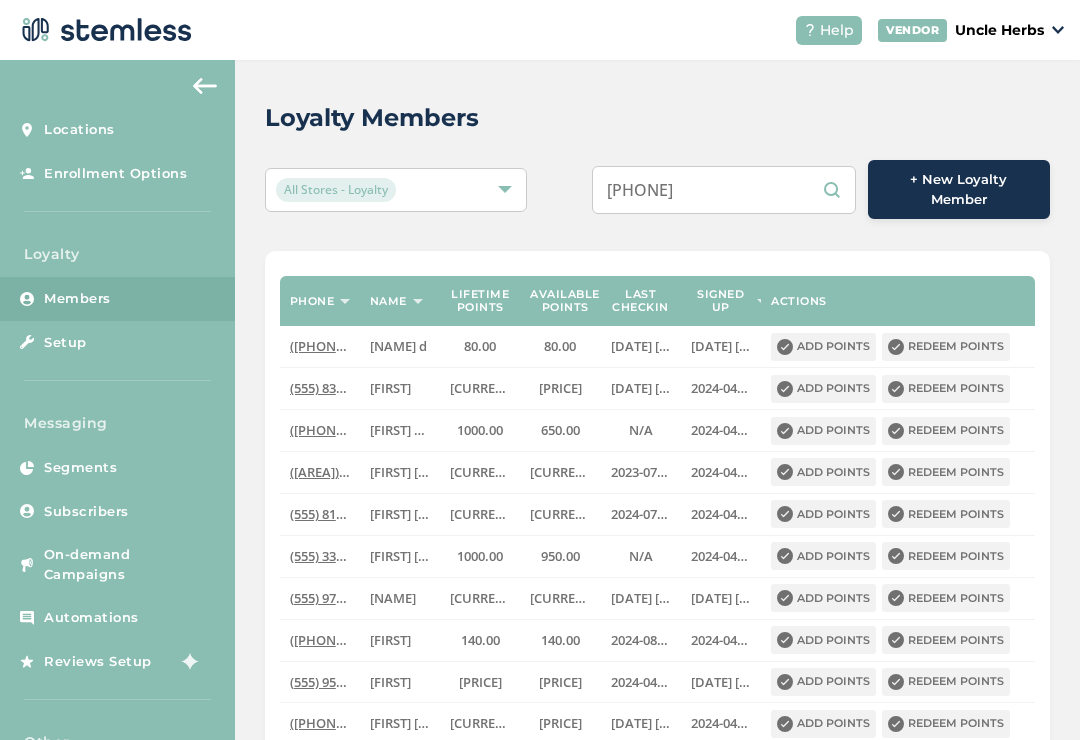 type on "[PHONE]" 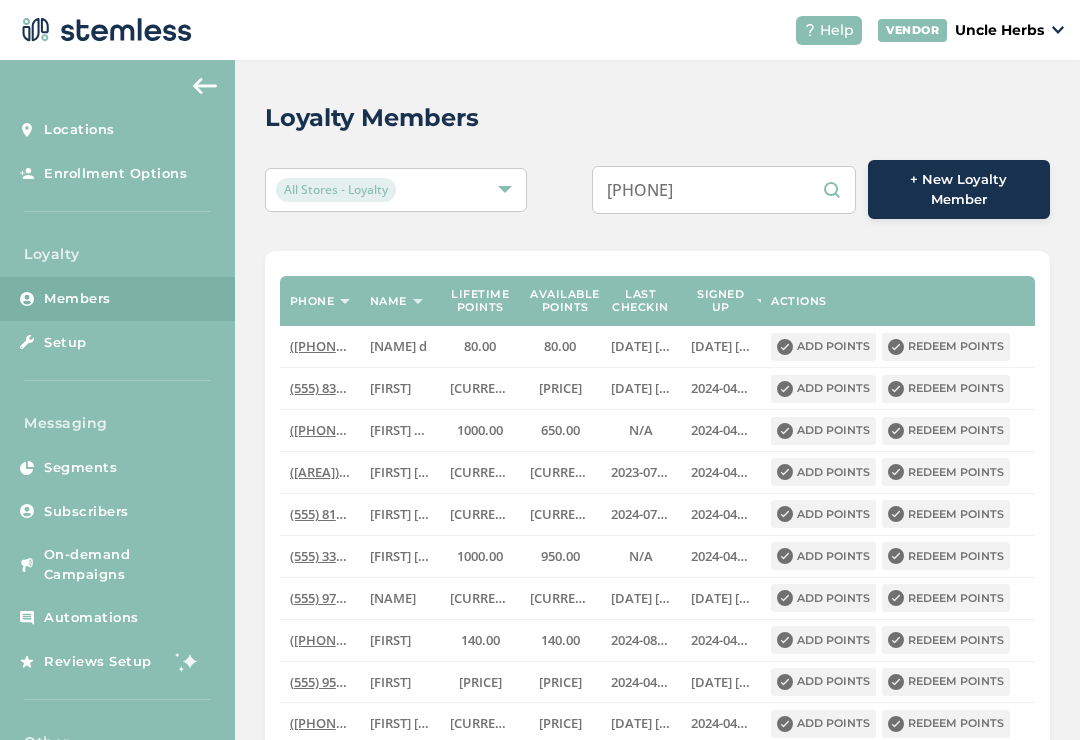 scroll, scrollTop: -8, scrollLeft: 0, axis: vertical 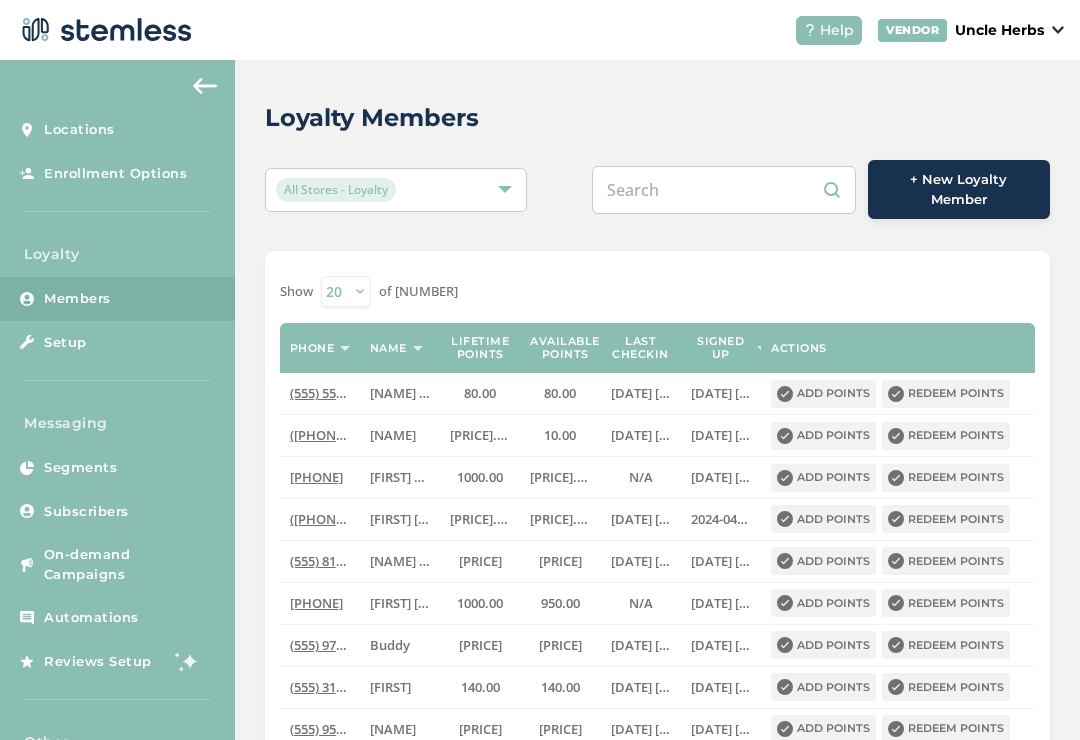 click at bounding box center (724, 190) 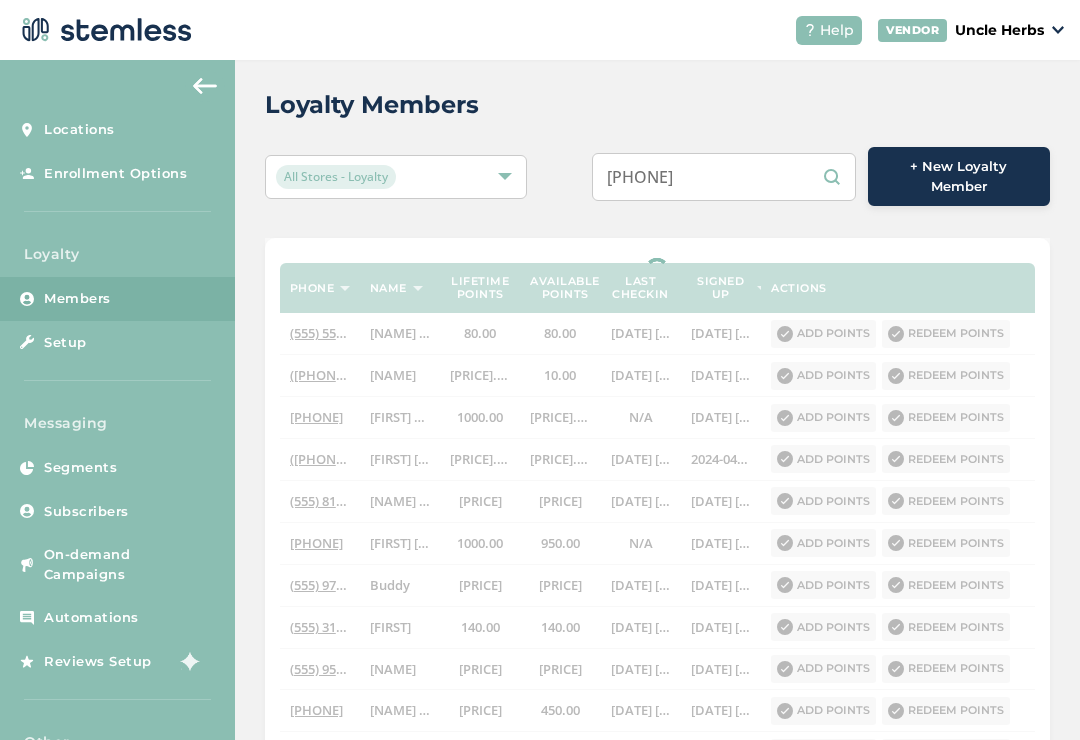 scroll, scrollTop: 0, scrollLeft: 0, axis: both 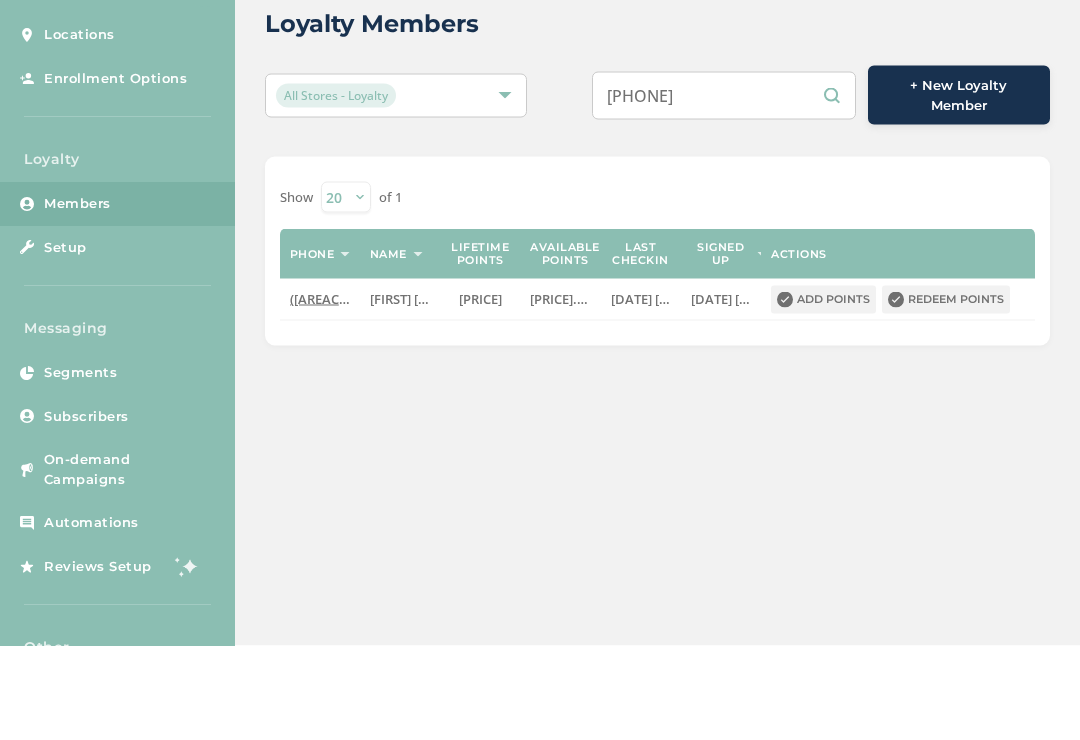 click on "Redeem points" at bounding box center (946, 394) 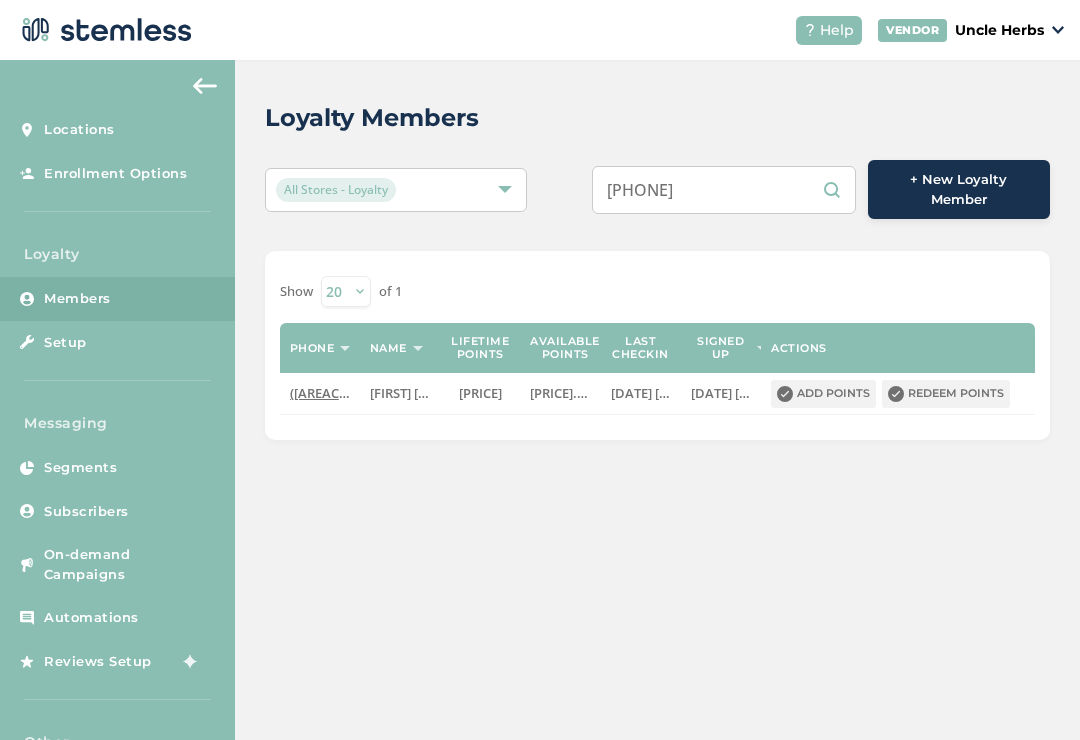 click on "Redeem points" at bounding box center (946, 394) 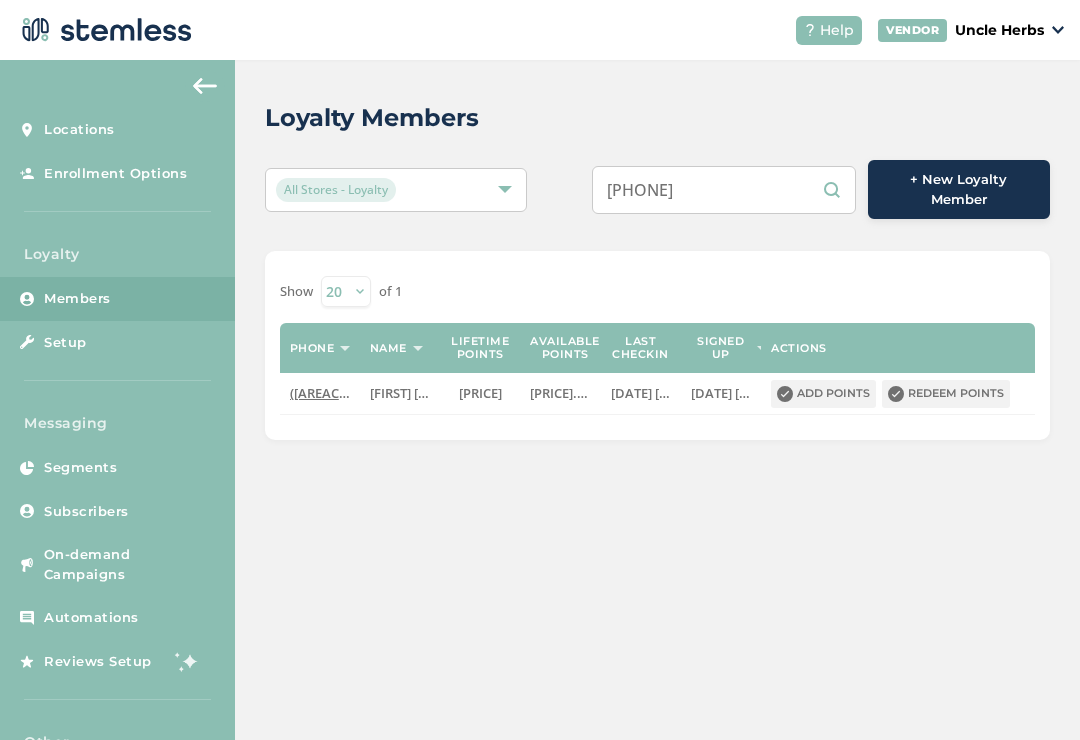 click on "Redeem points" at bounding box center [946, 394] 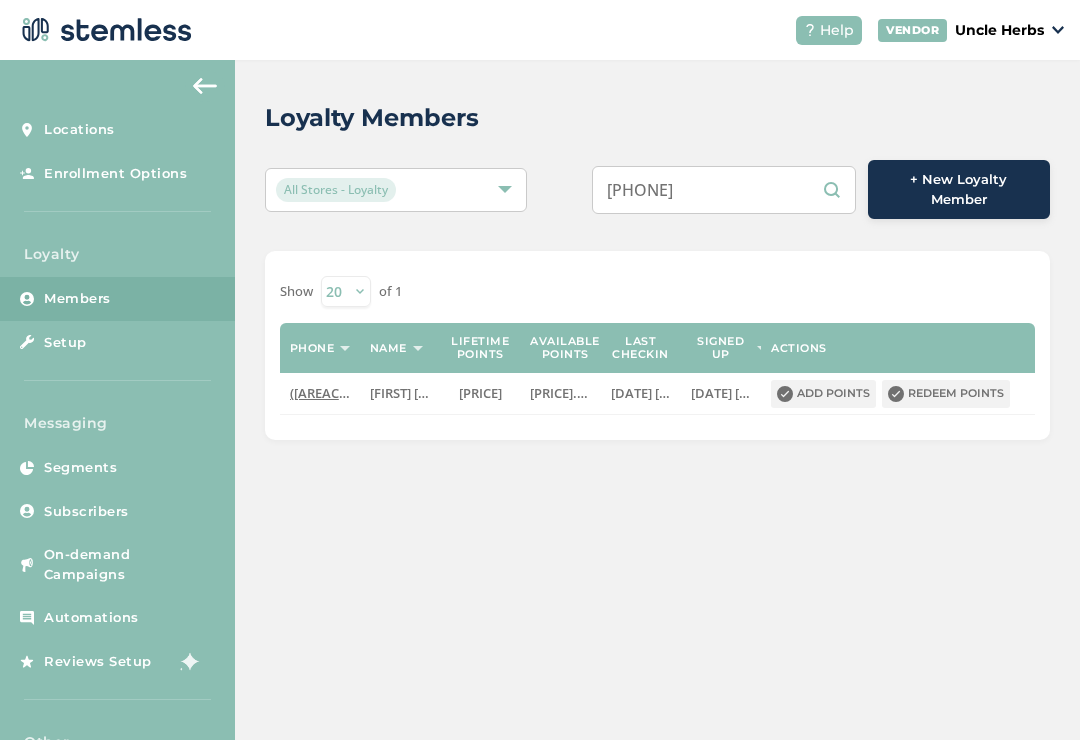 click on "Redeem points" at bounding box center [946, 394] 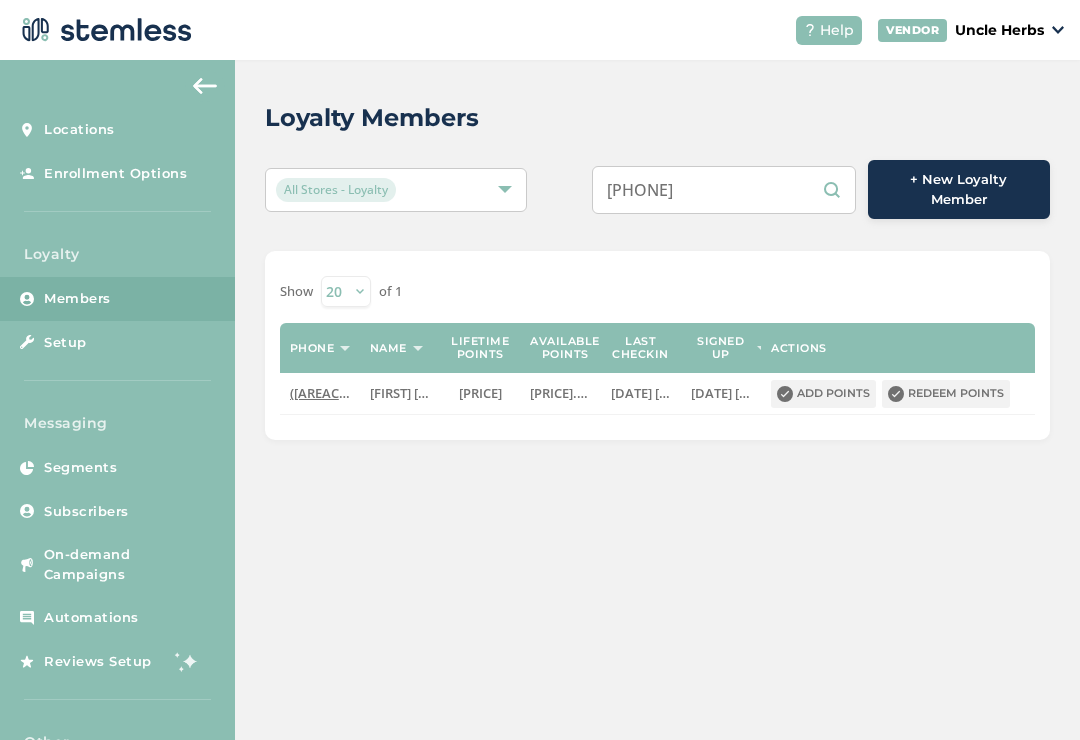 click on "Redeem points" at bounding box center [946, 394] 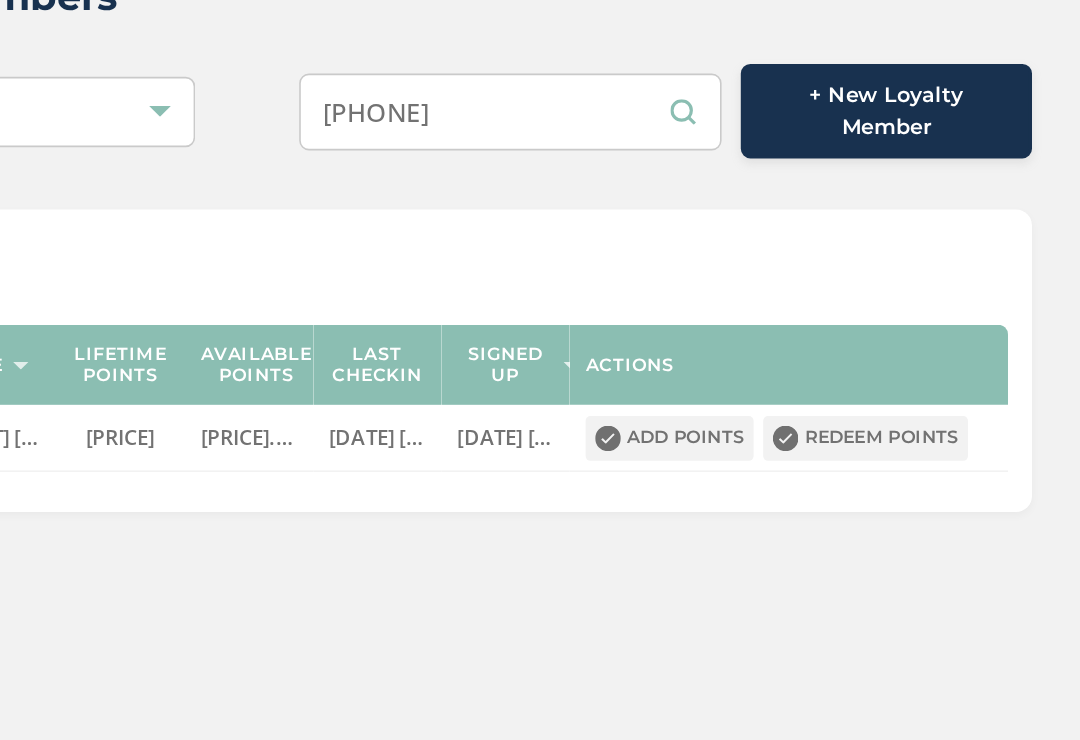 click on "Redeem points" at bounding box center (946, 394) 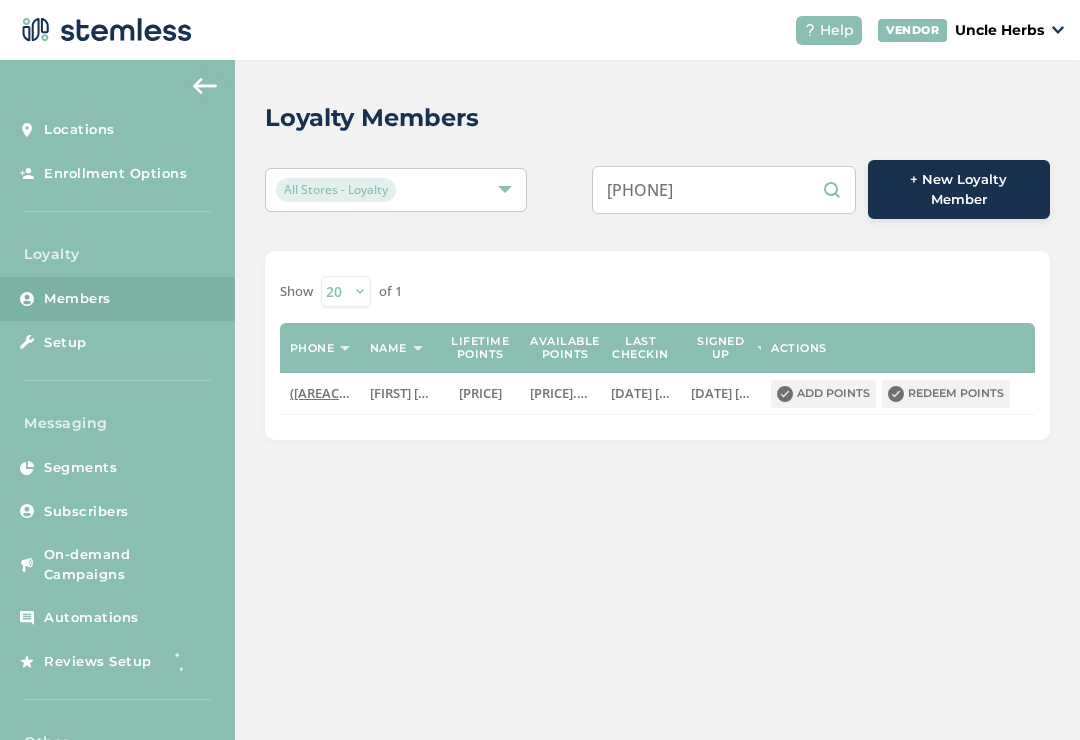 click on "Redeem points" at bounding box center (946, 394) 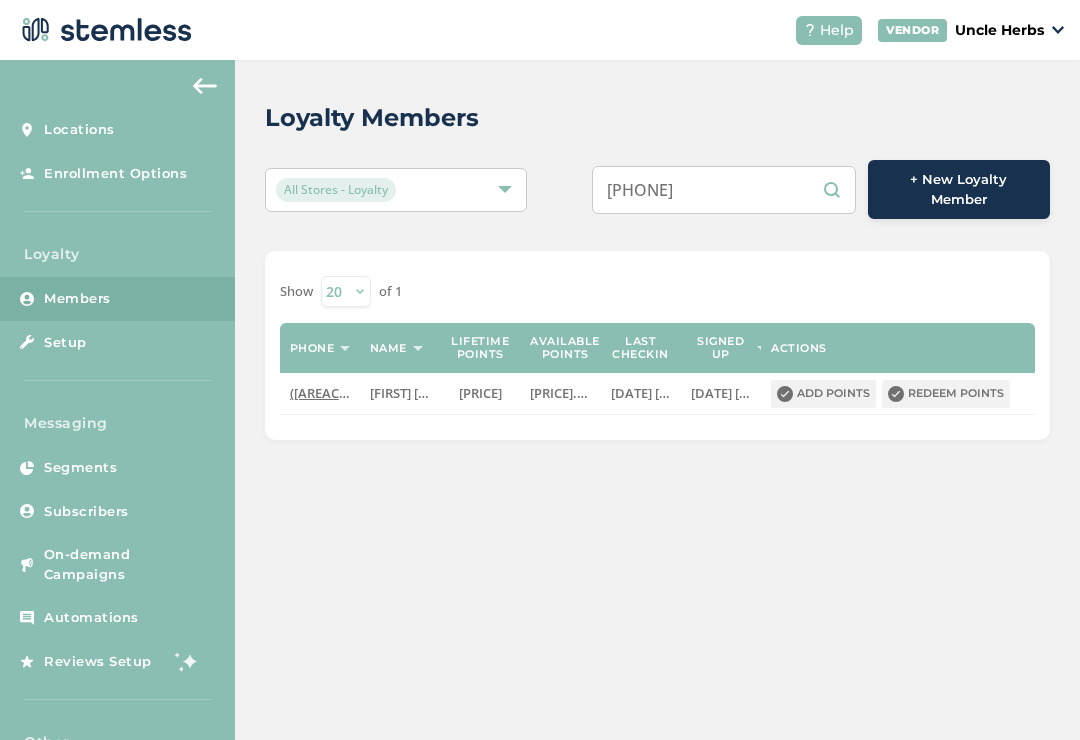 click on "Redeem points" at bounding box center (946, 394) 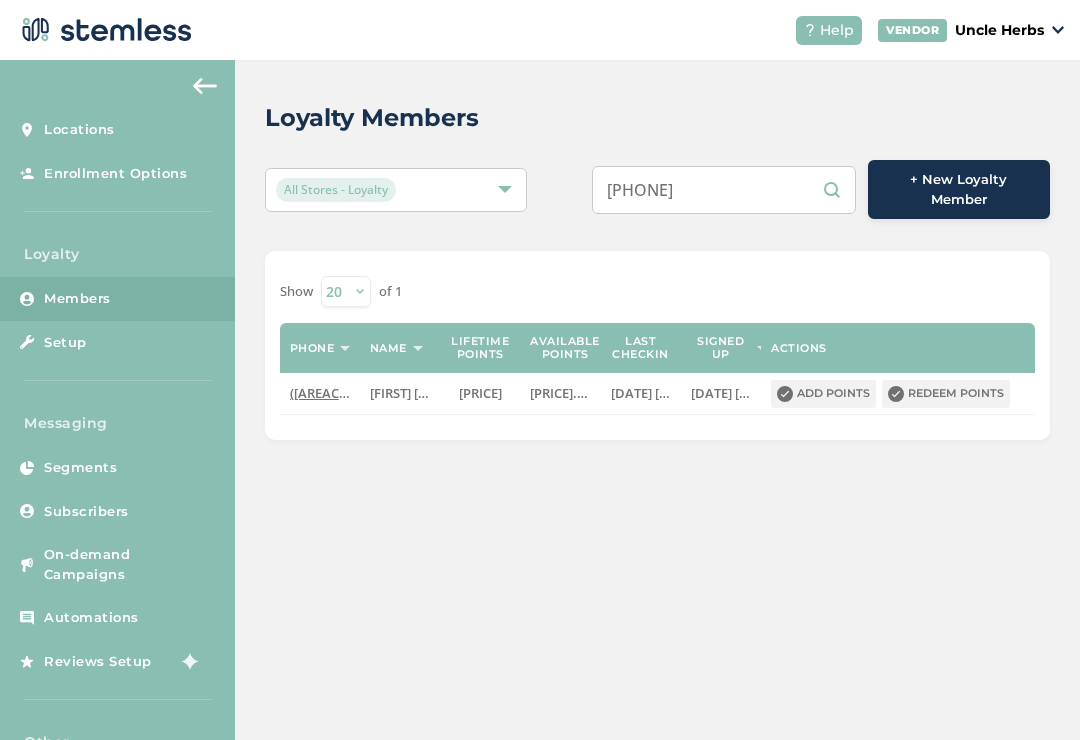 click on "[PHONE]" at bounding box center (724, 190) 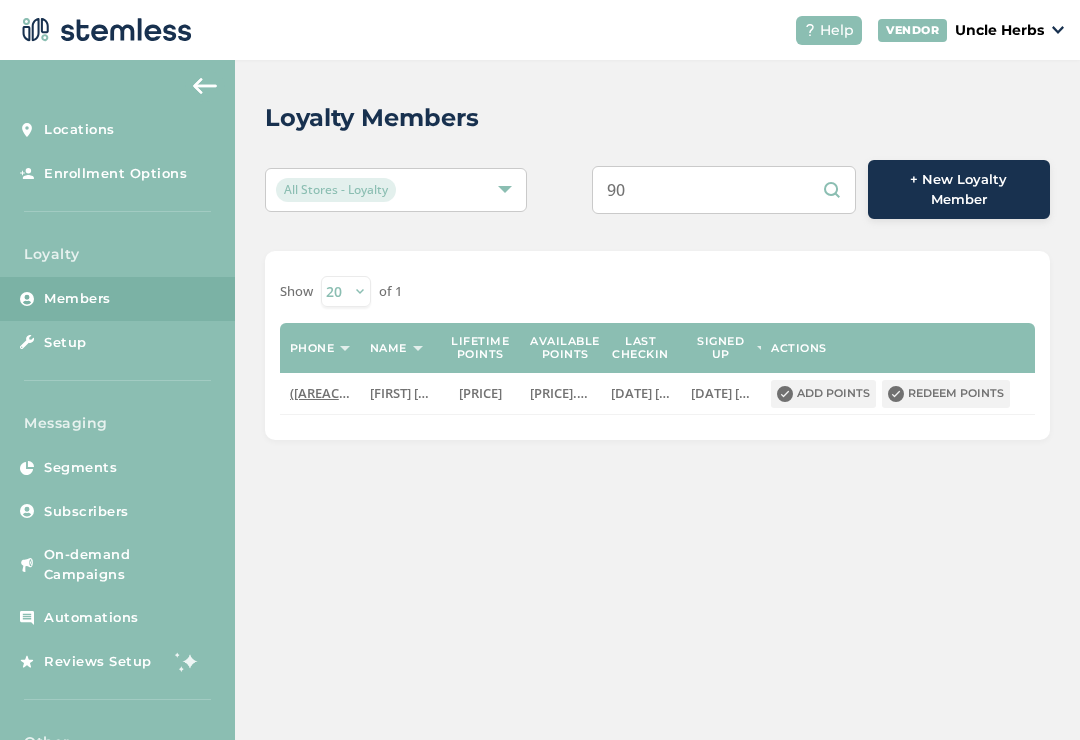 type on "9" 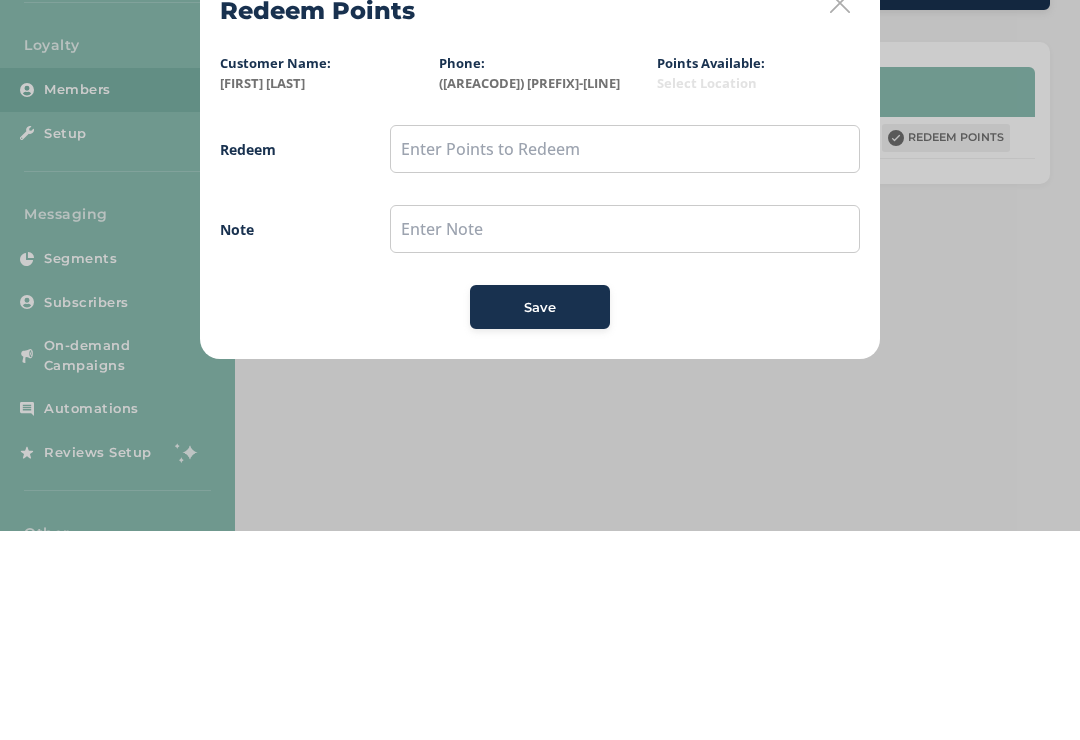 type on "7703611606" 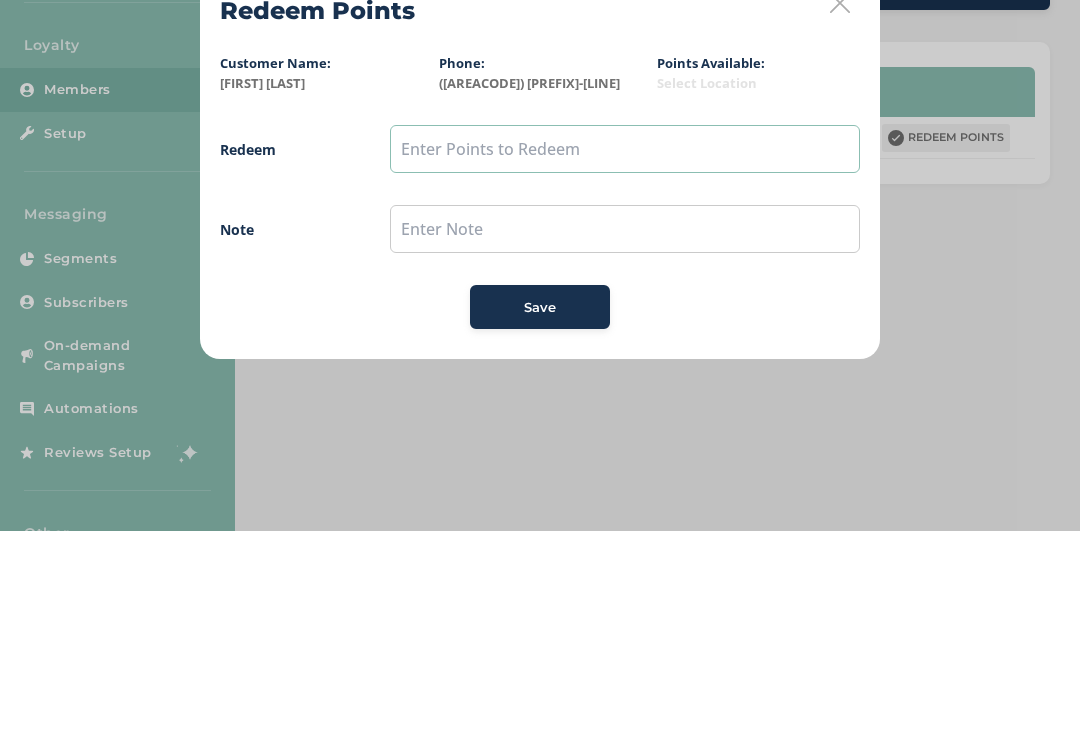 click at bounding box center [625, 358] 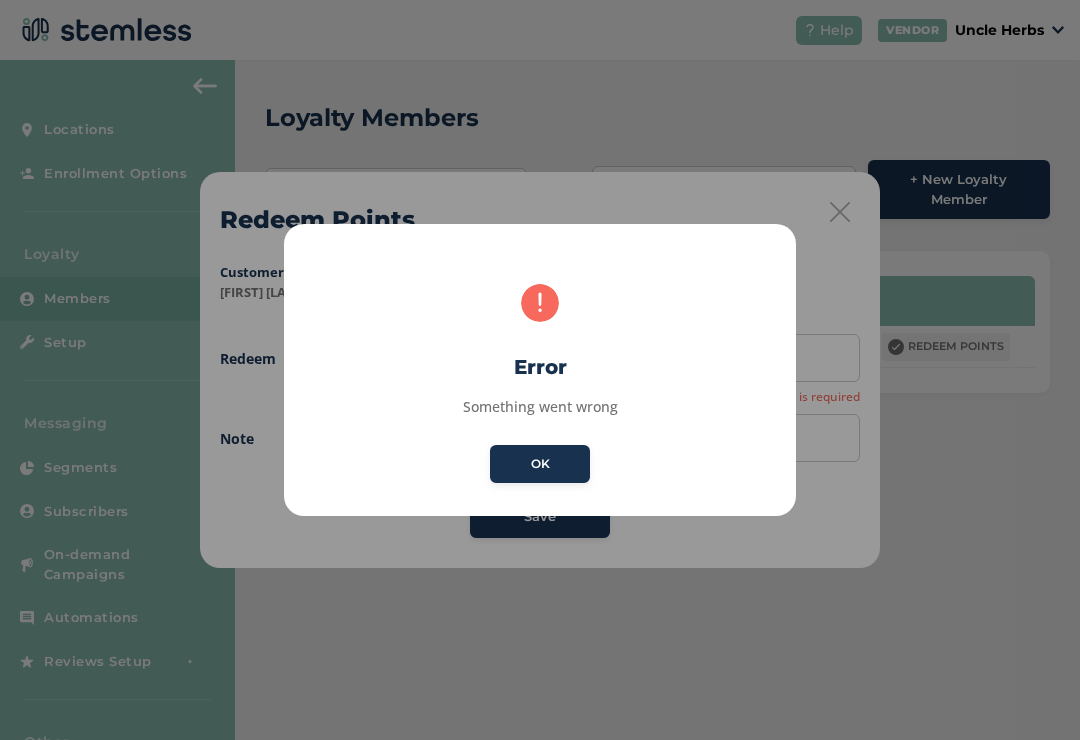 click on "OK" at bounding box center (540, 464) 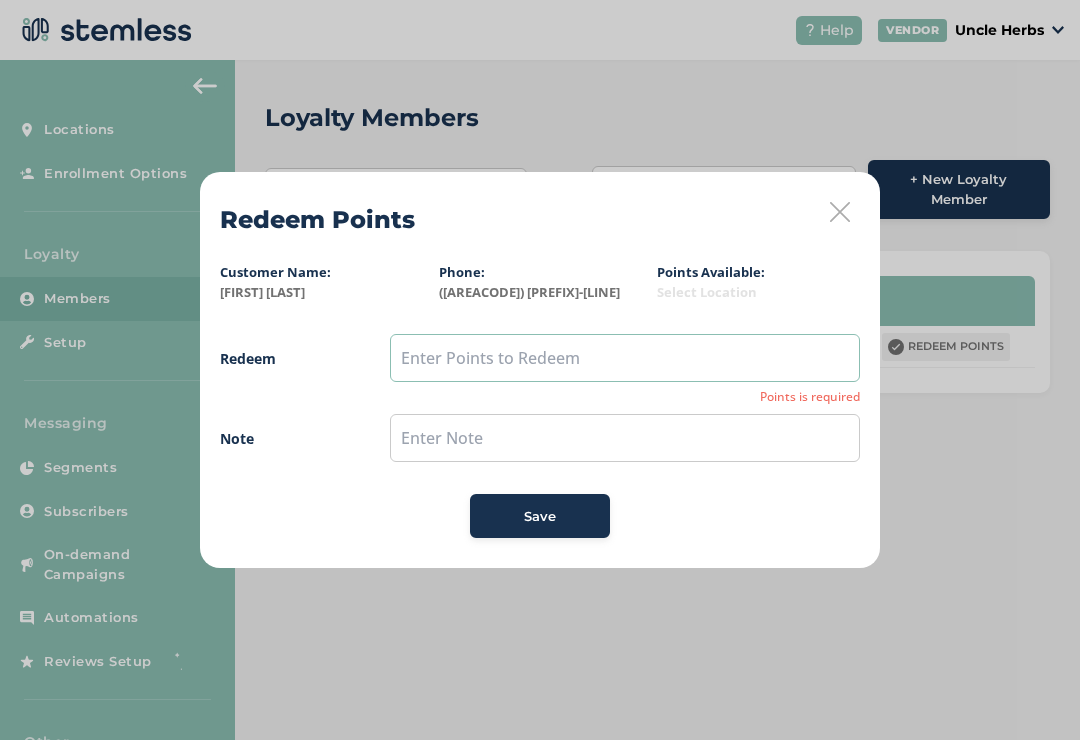 click at bounding box center (625, 358) 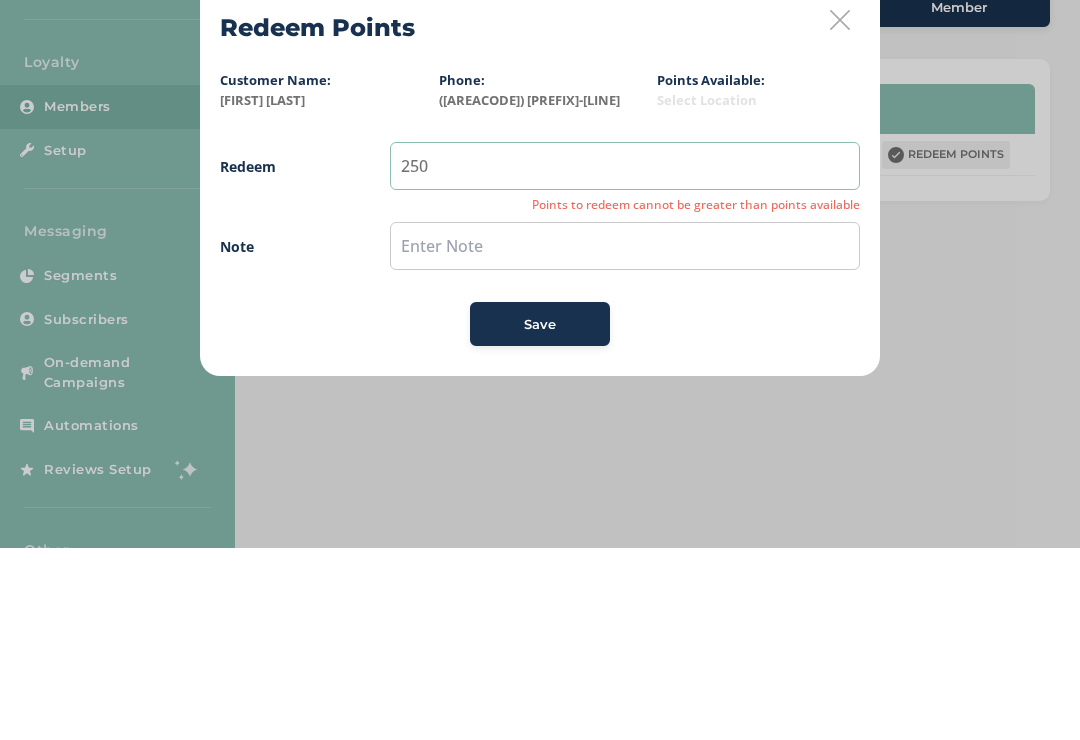 type on "250" 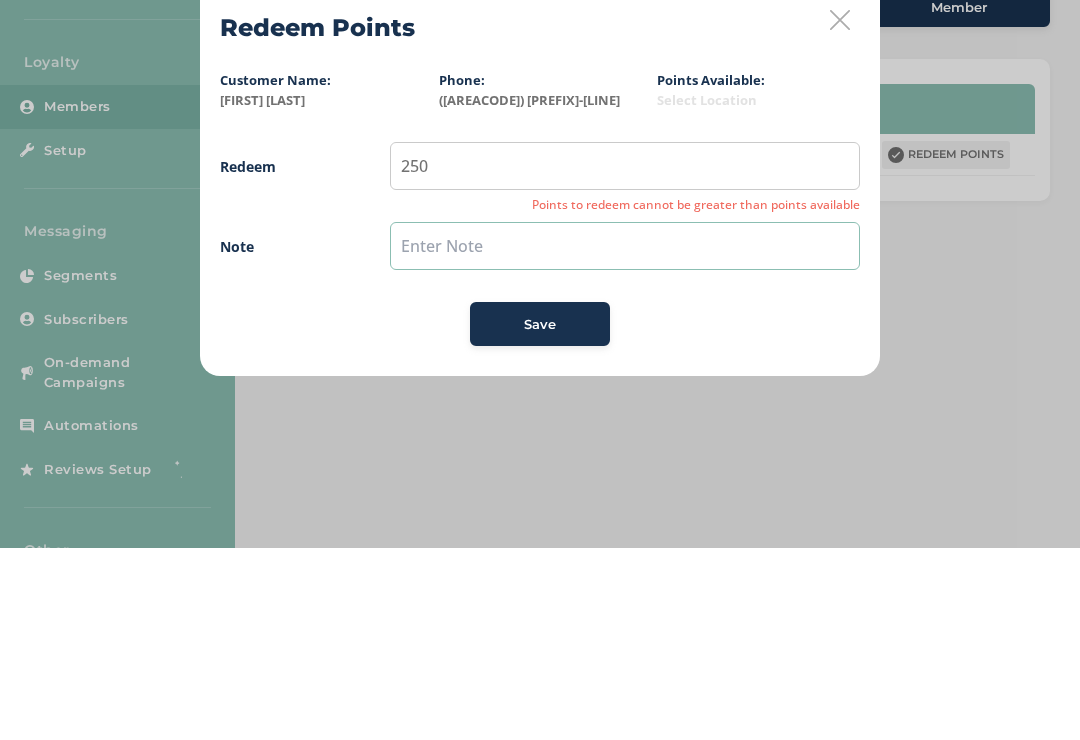 click at bounding box center [625, 438] 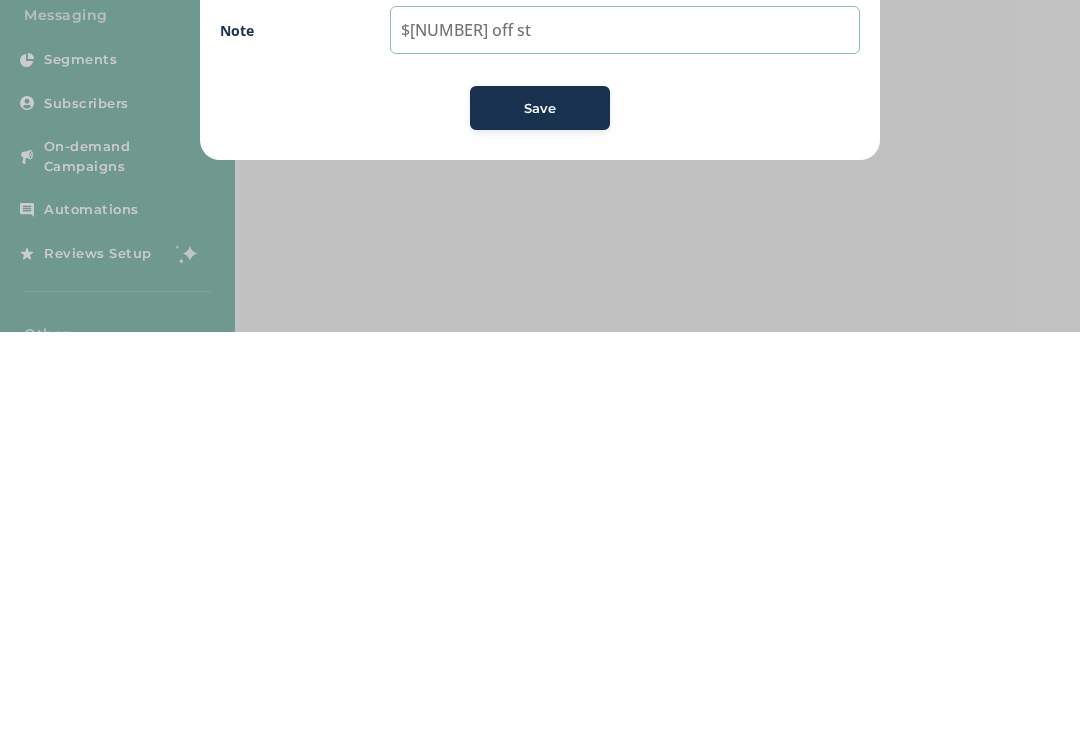 type on "$25 off st" 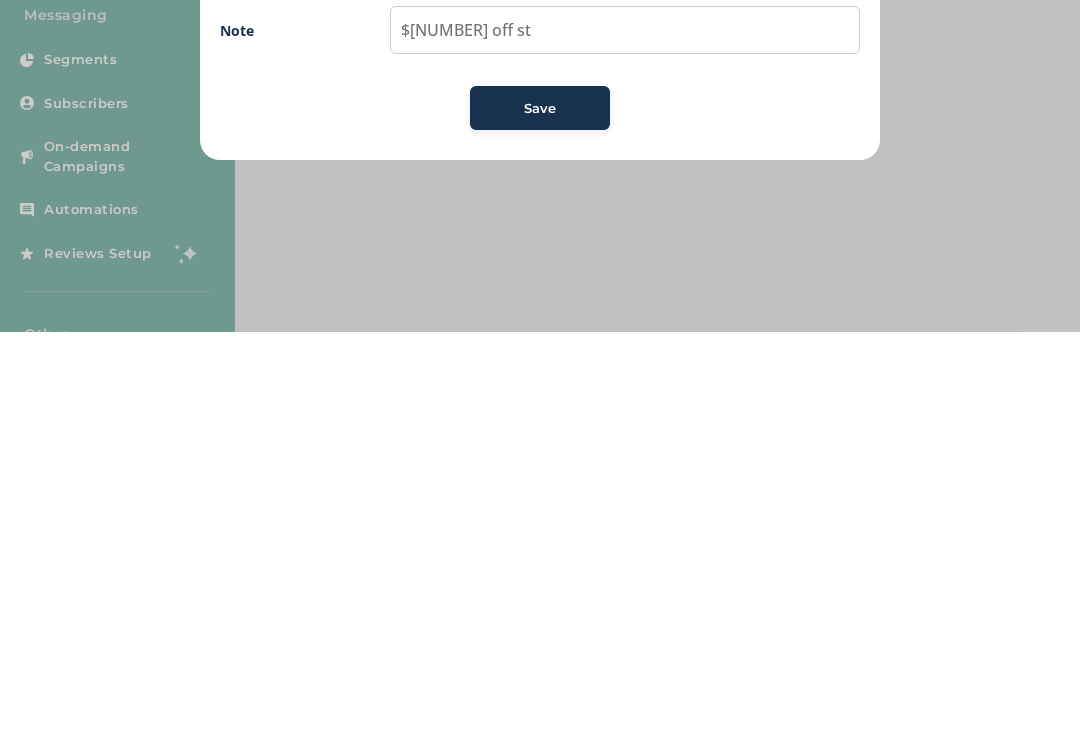 click on "Save" at bounding box center [540, 517] 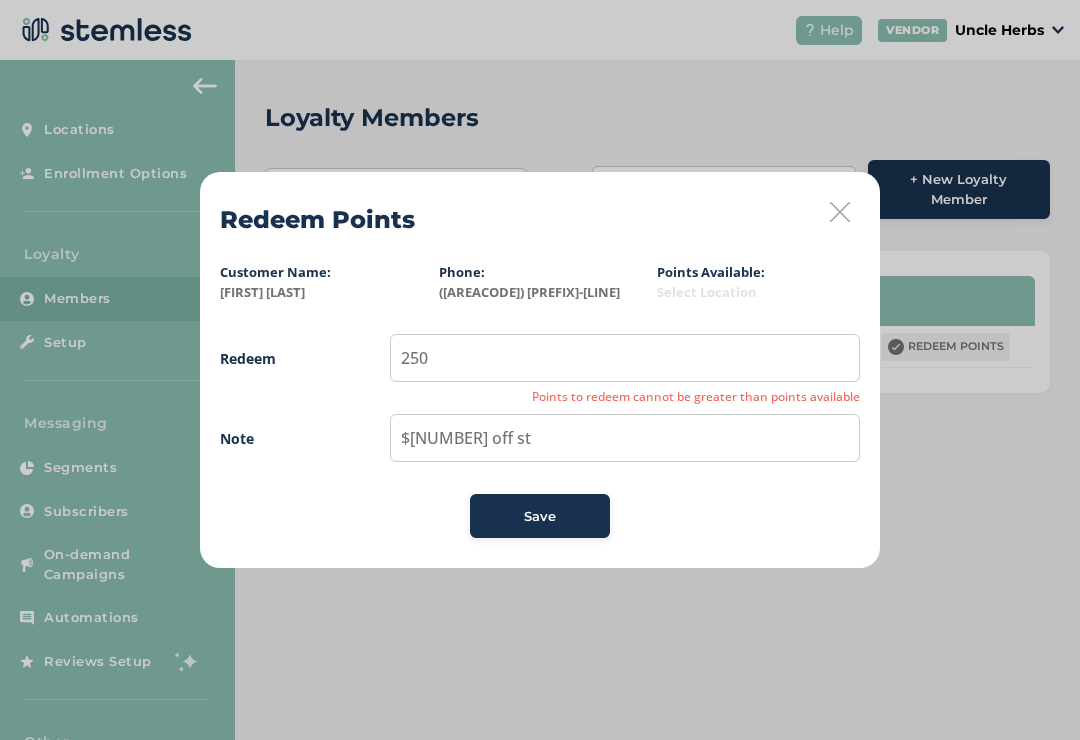 click on "Save" at bounding box center (540, 517) 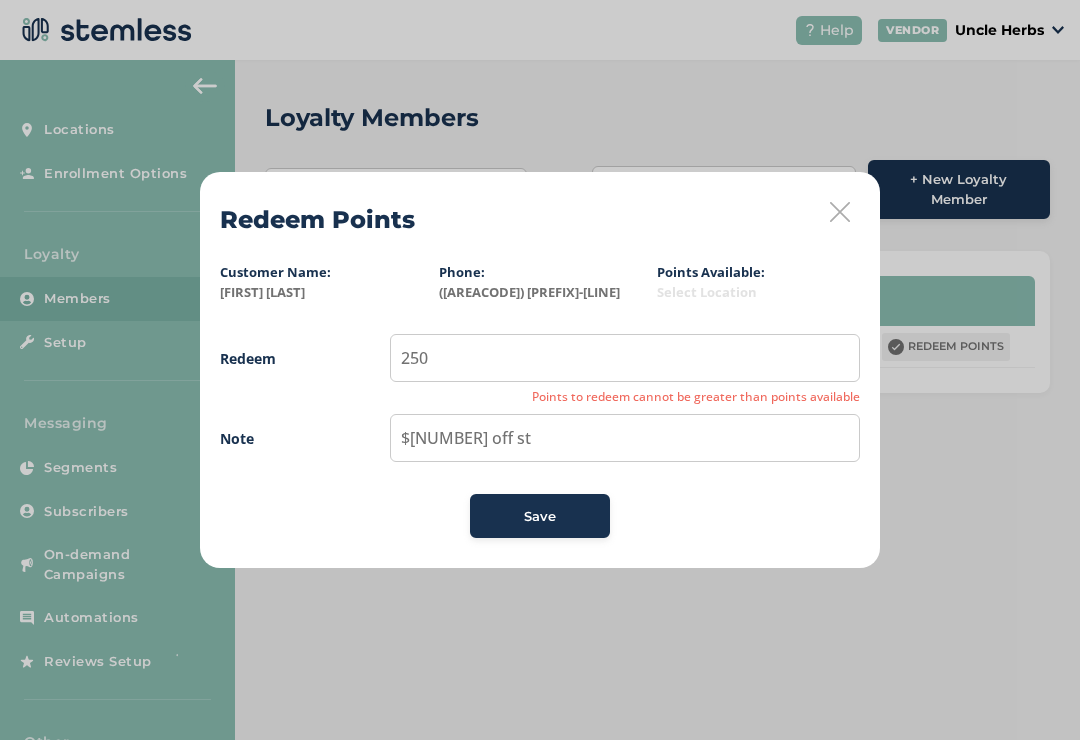 click on "Redeem Points  Customer Name: Tiffany Shoultz Phone: (907) 399-4067 Points Available:     Select Location  Redeem 250 Points to redeem cannot be greater than points available Note $25 off st Save" at bounding box center [540, 370] 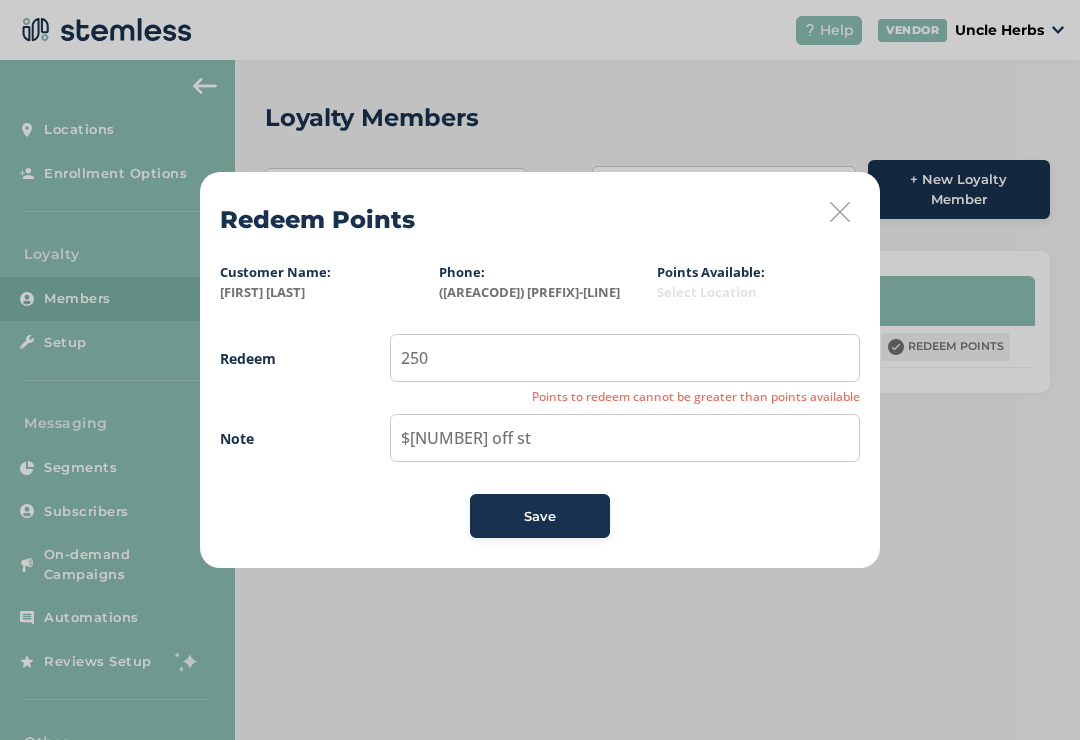 click at bounding box center [840, 212] 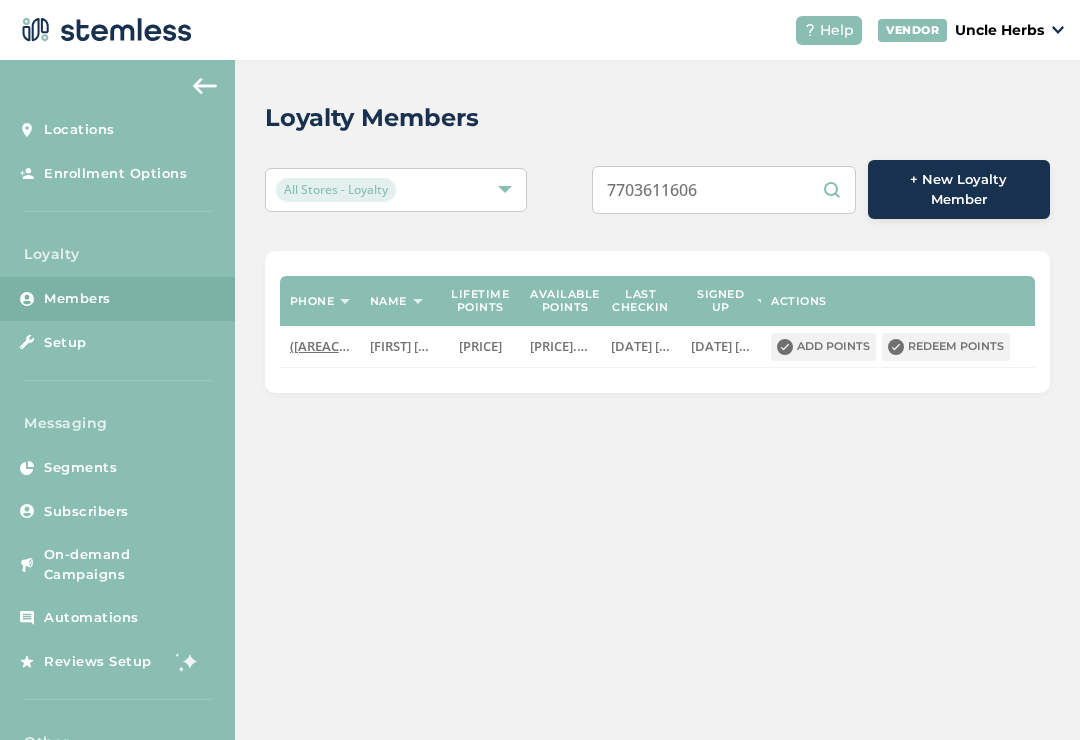 click on "7703611606" at bounding box center (724, 190) 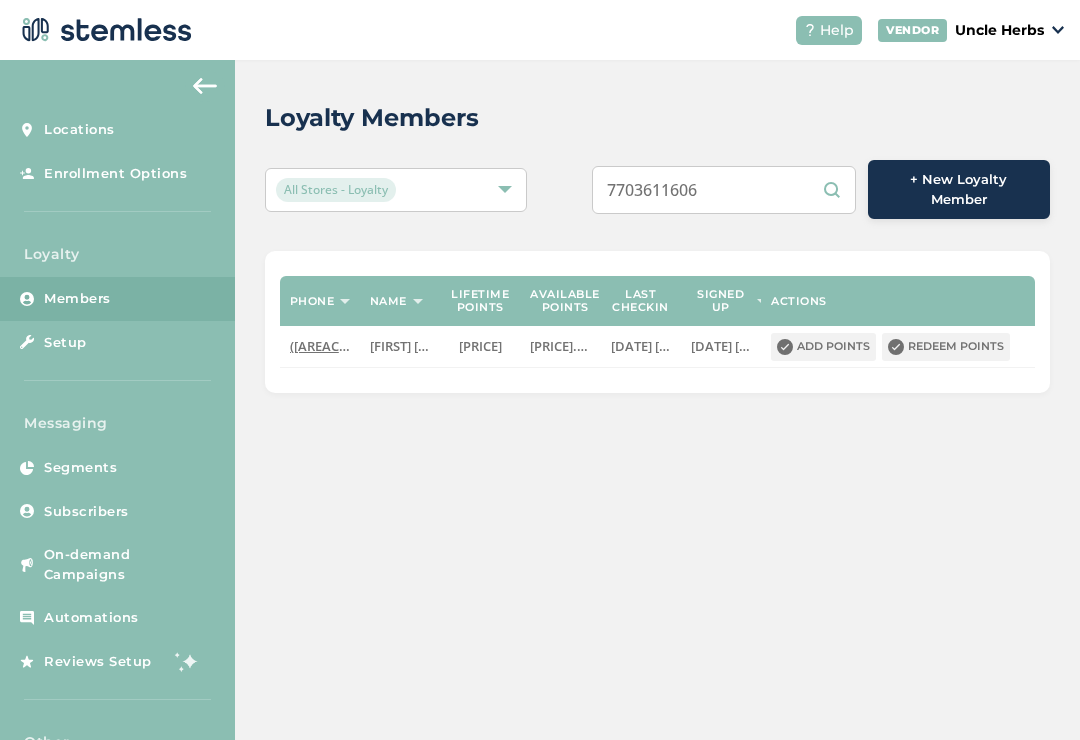 scroll, scrollTop: 31, scrollLeft: 0, axis: vertical 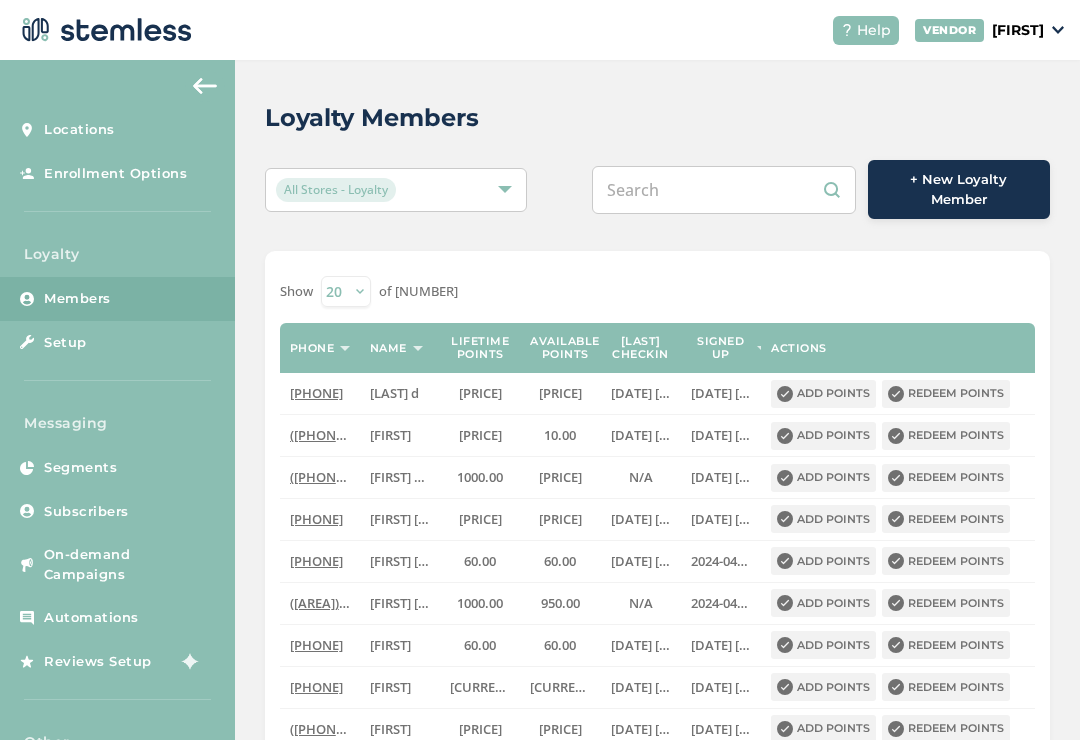 click at bounding box center (724, 190) 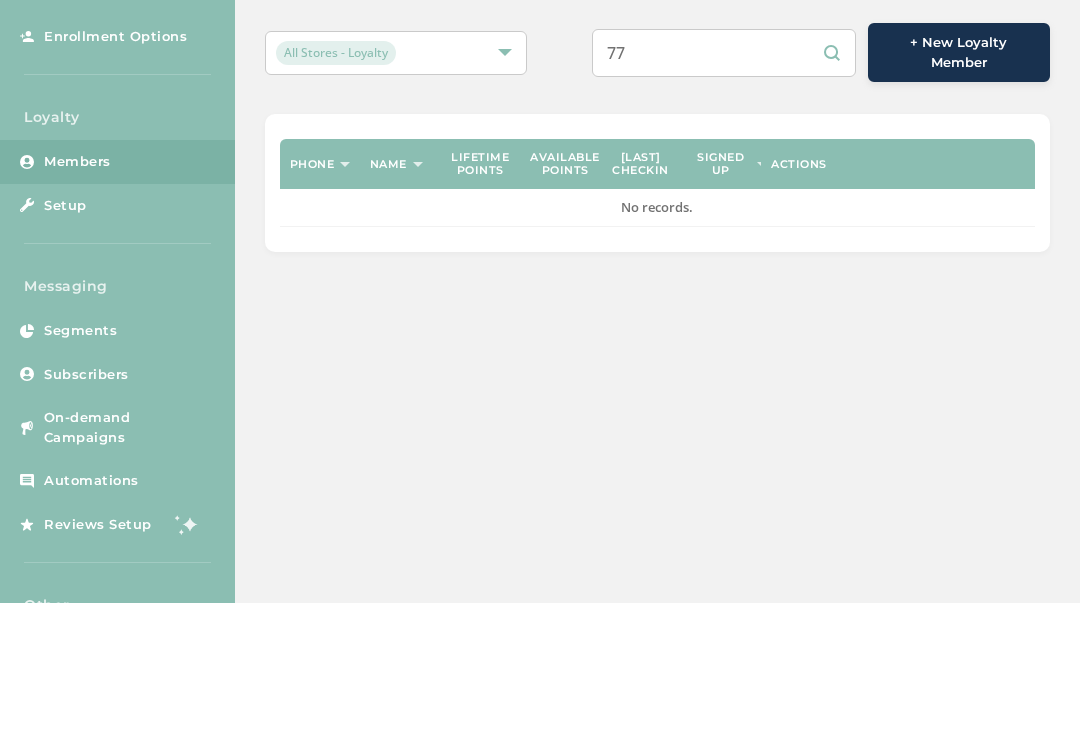 type on "7" 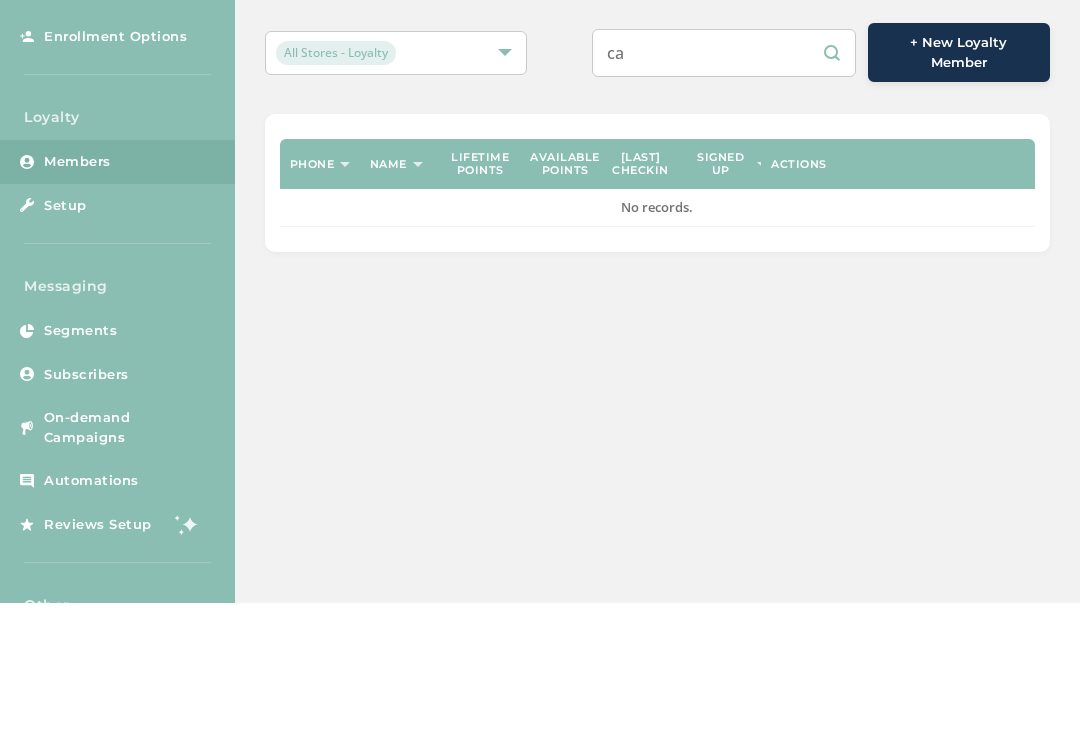 type on "c" 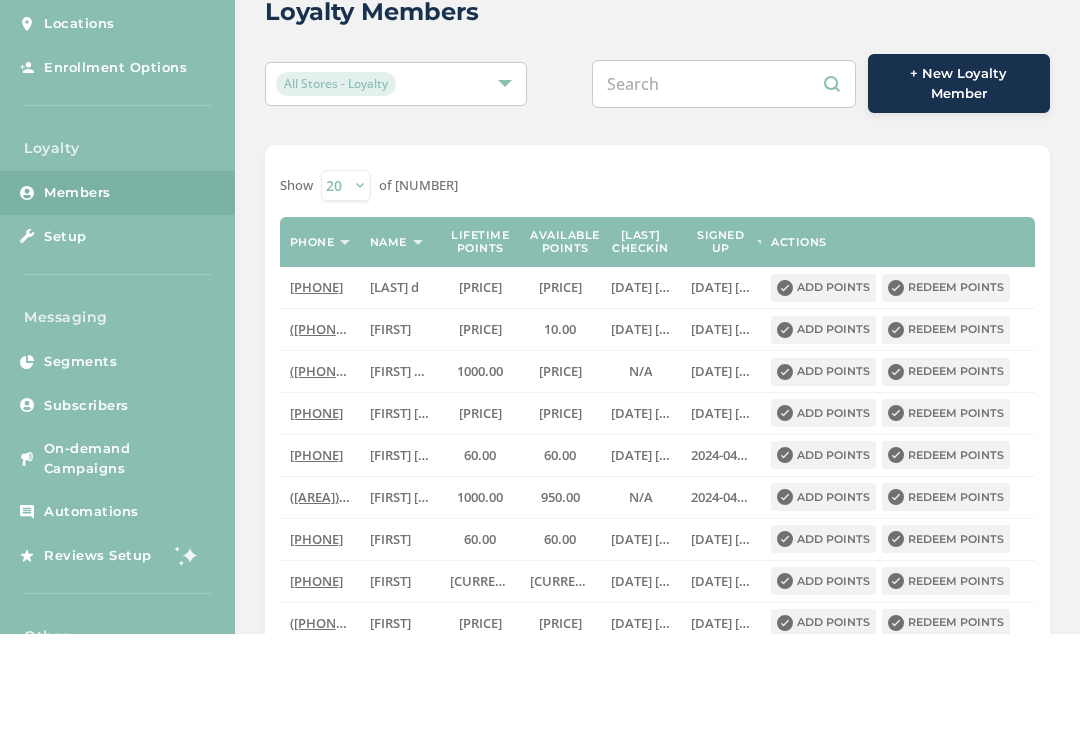 scroll, scrollTop: 0, scrollLeft: 0, axis: both 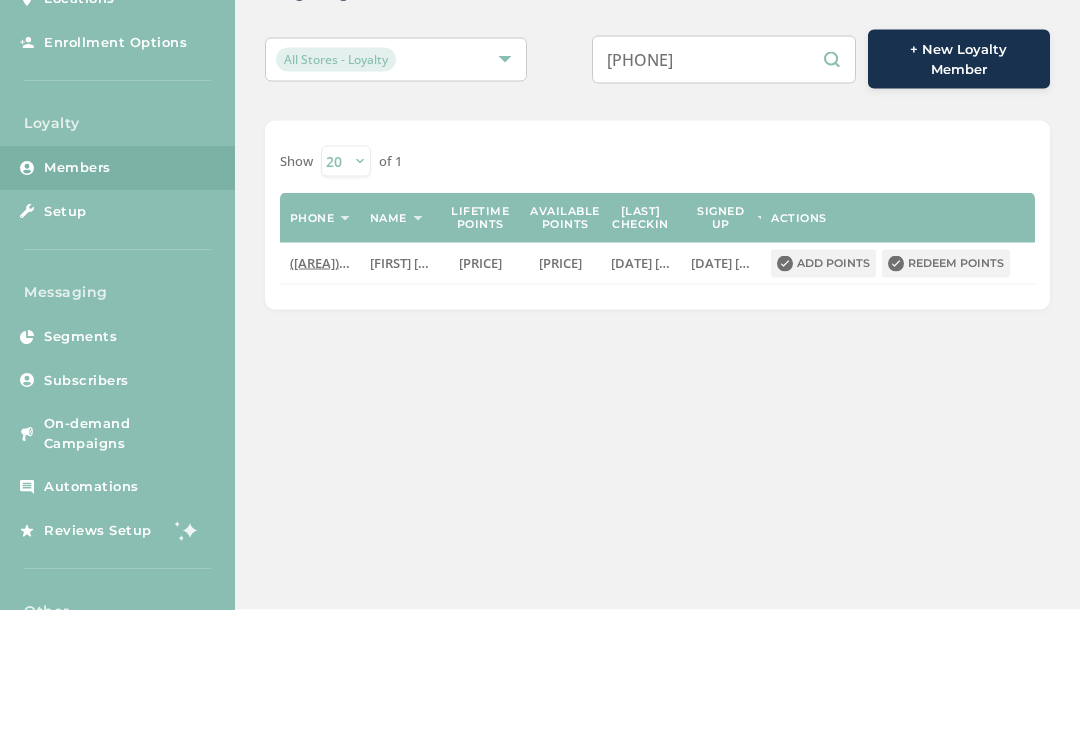 type on "9073997099" 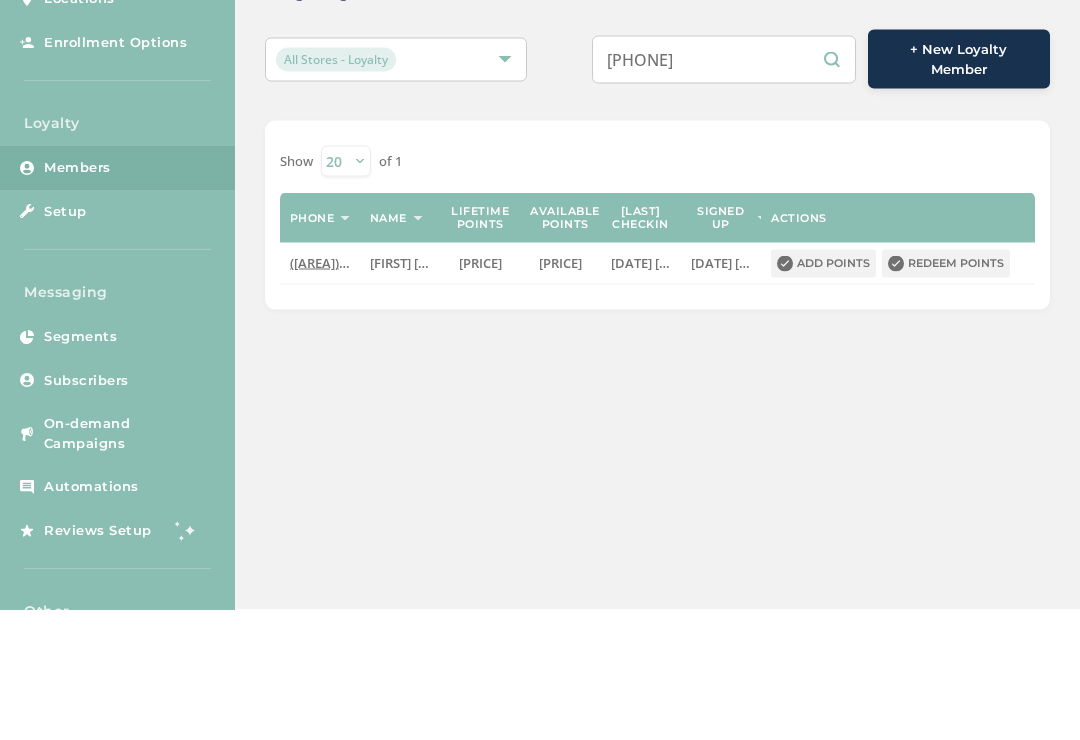 click on "Redeem points" at bounding box center [946, 394] 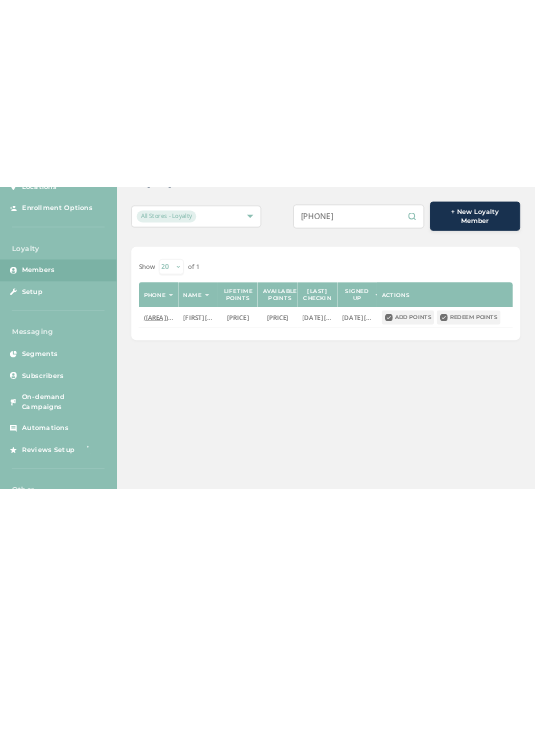 scroll, scrollTop: 0, scrollLeft: 0, axis: both 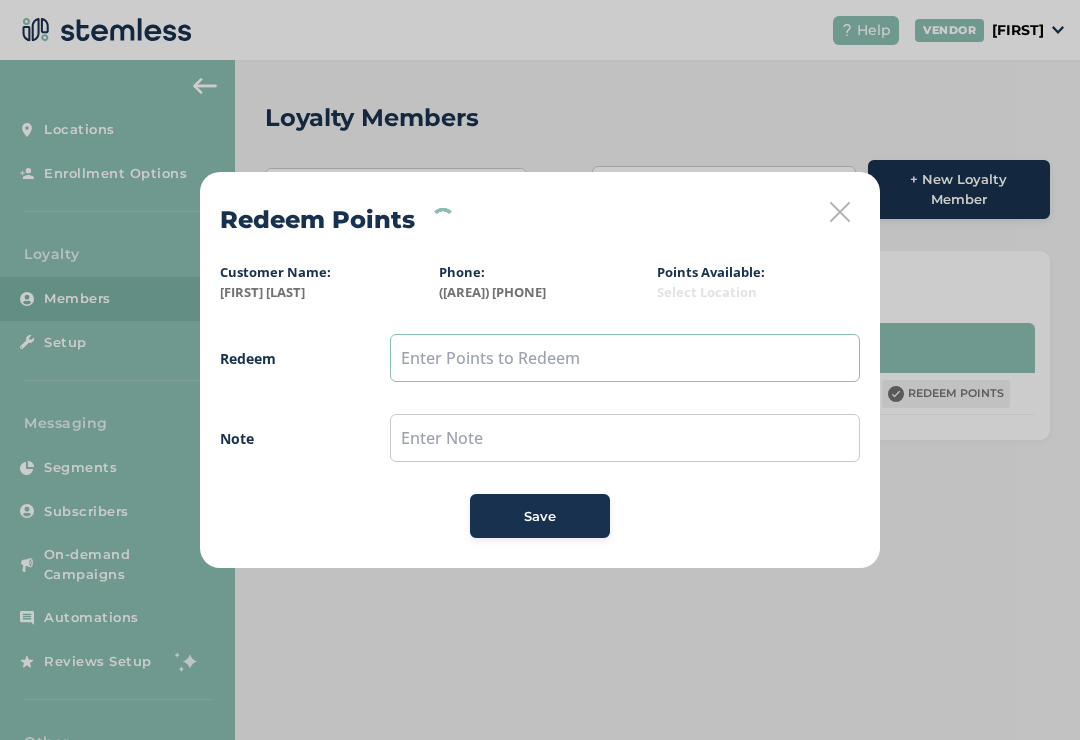 click at bounding box center (625, 358) 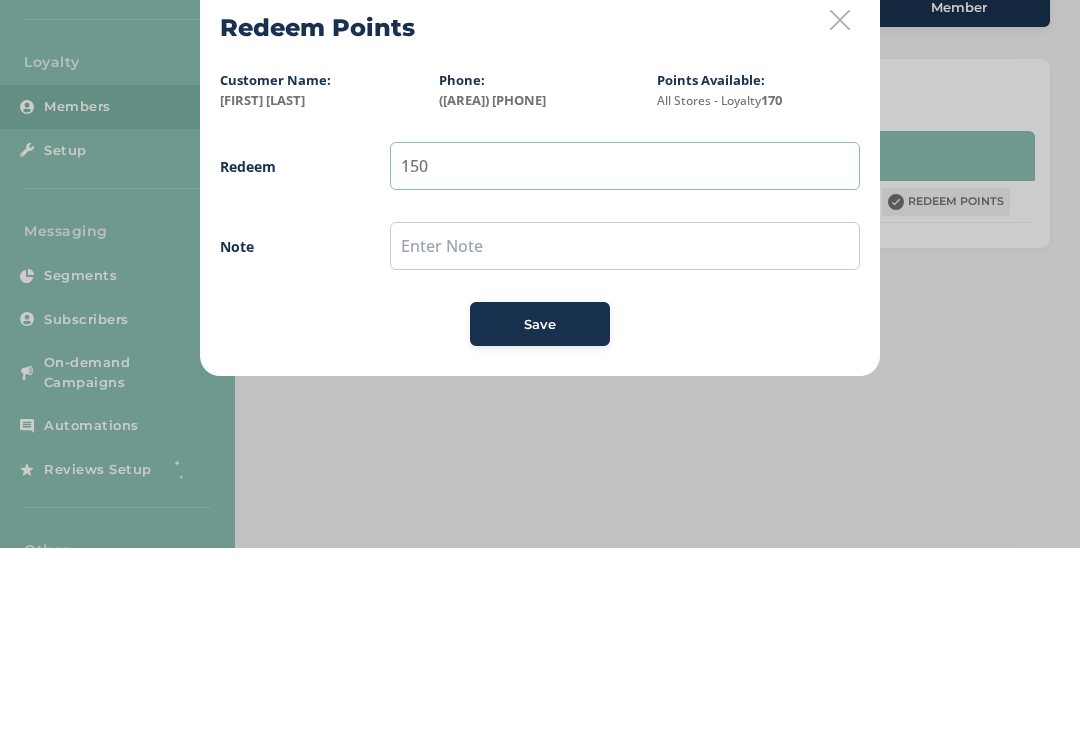type on "150" 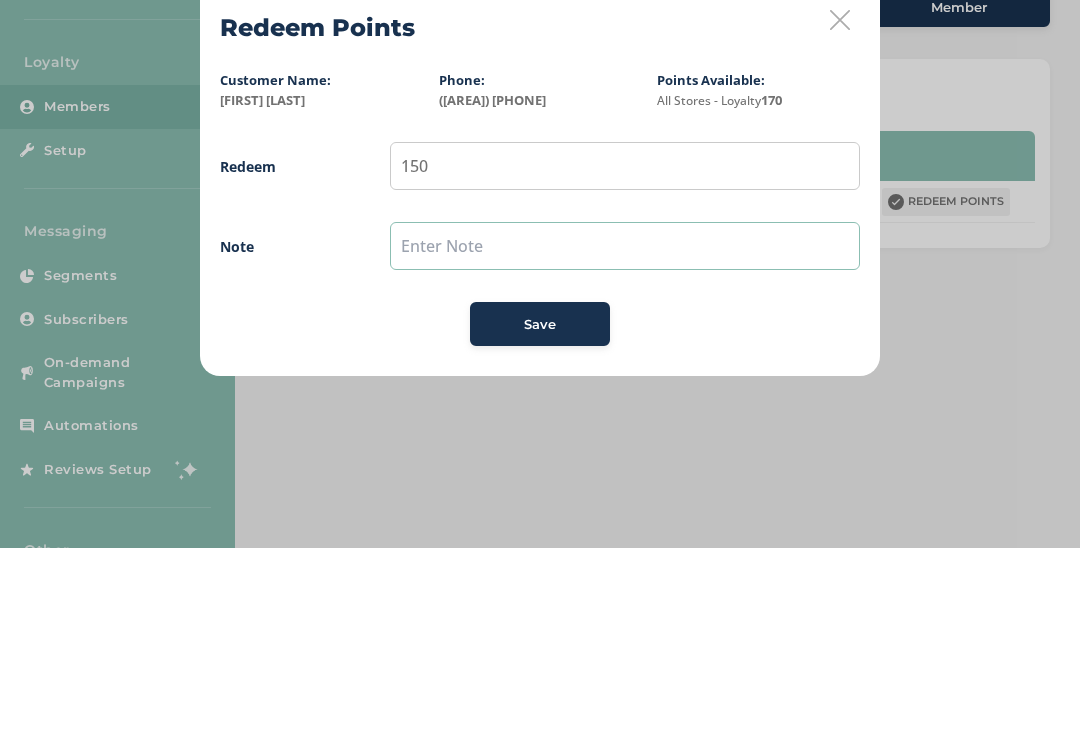 click at bounding box center (625, 438) 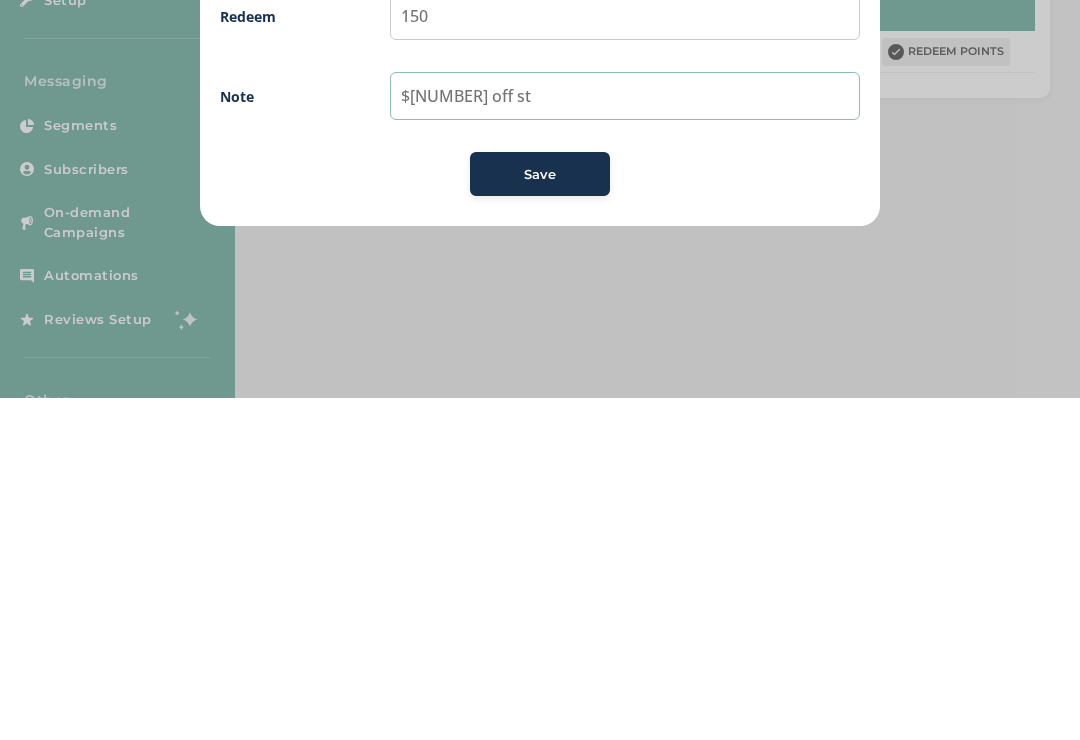 type on "$15 off st" 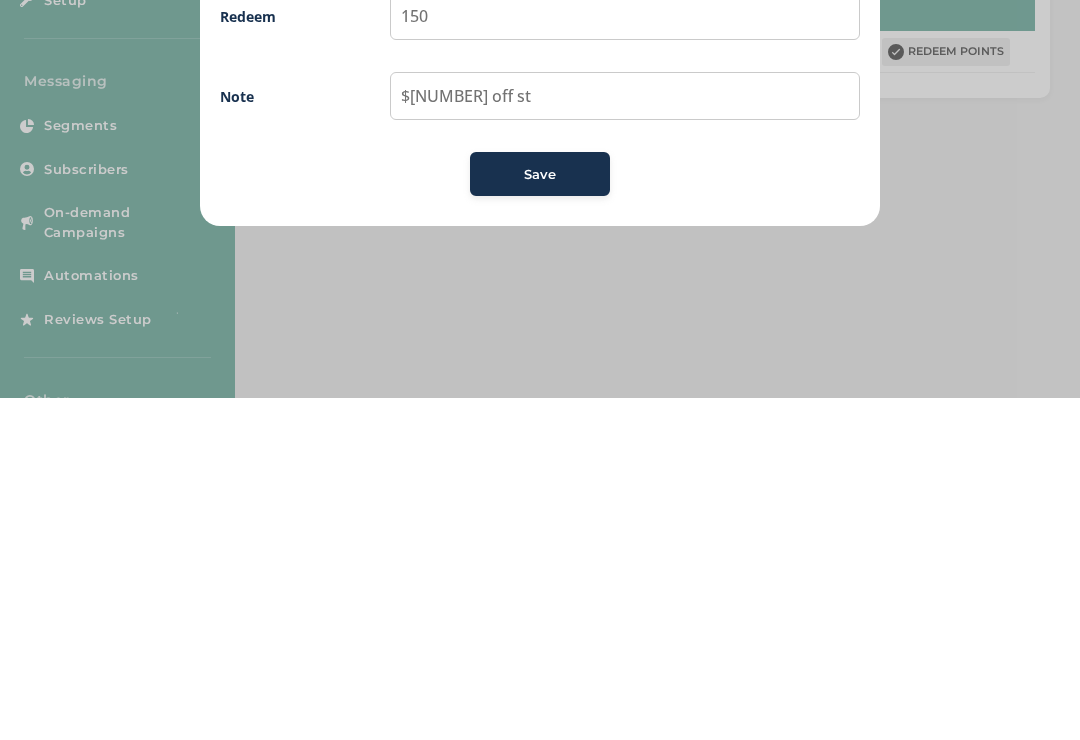 click on "Save" at bounding box center (540, 517) 